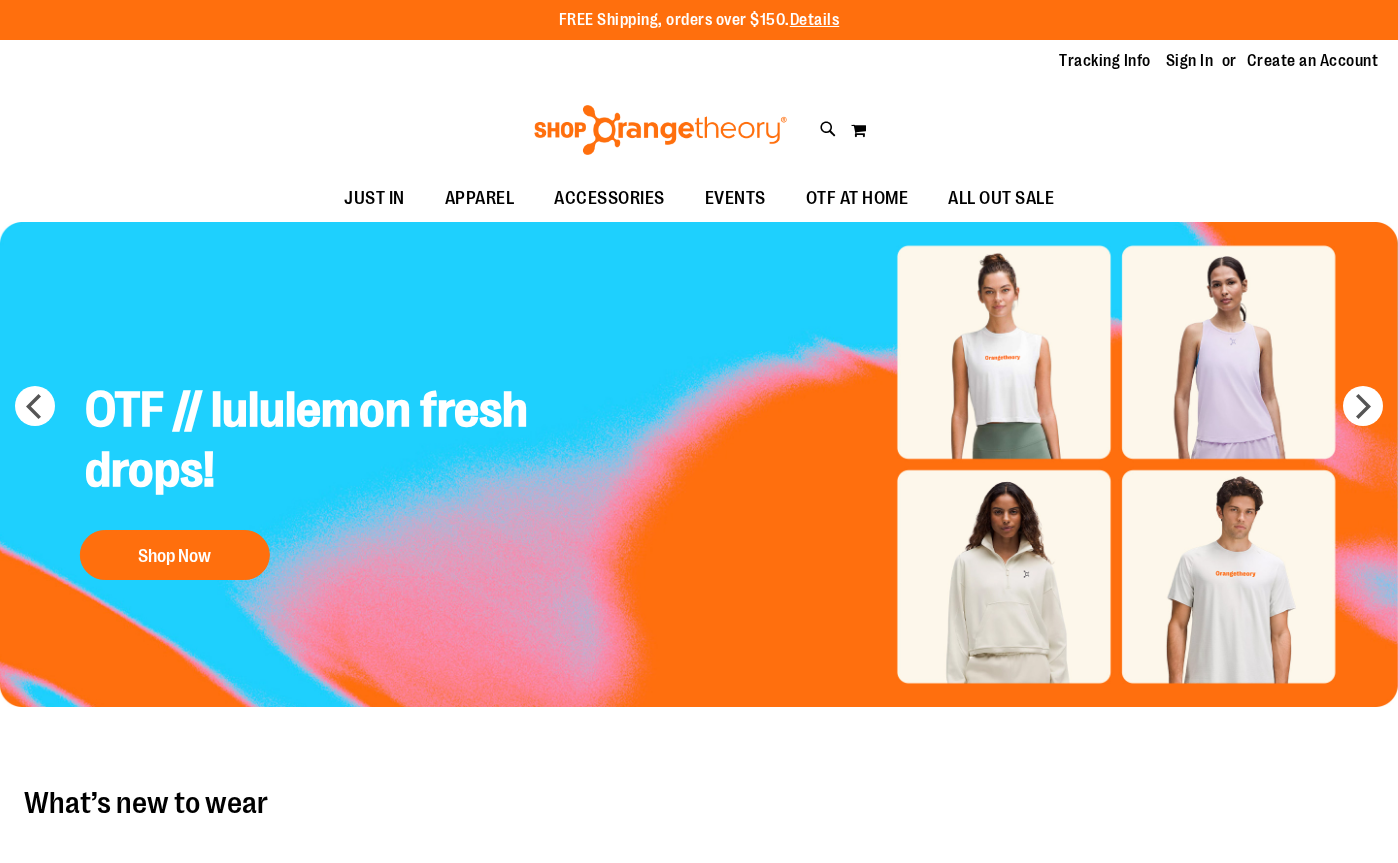 scroll, scrollTop: 0, scrollLeft: 0, axis: both 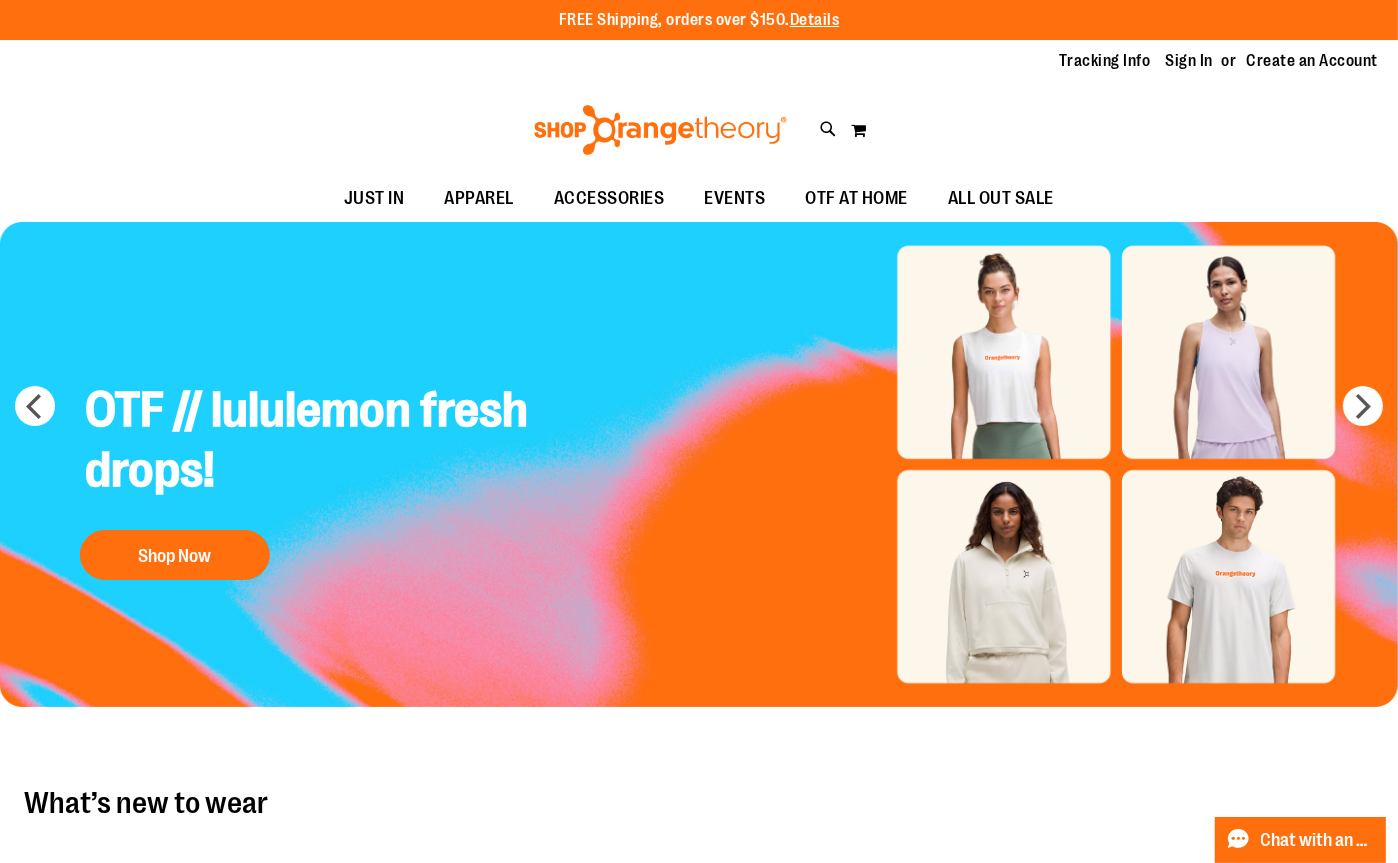click at bounding box center (699, 464) 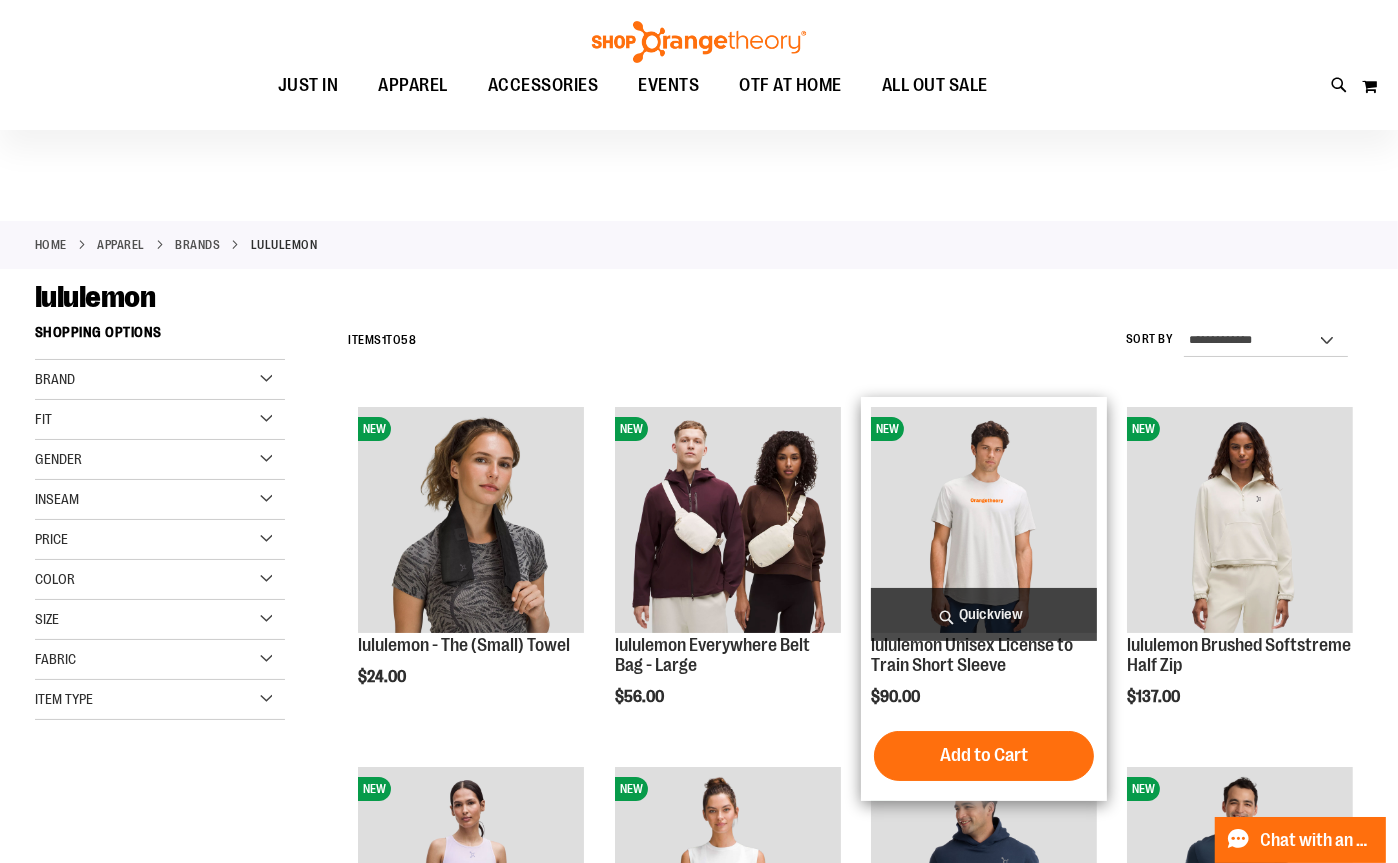 scroll, scrollTop: 299, scrollLeft: 0, axis: vertical 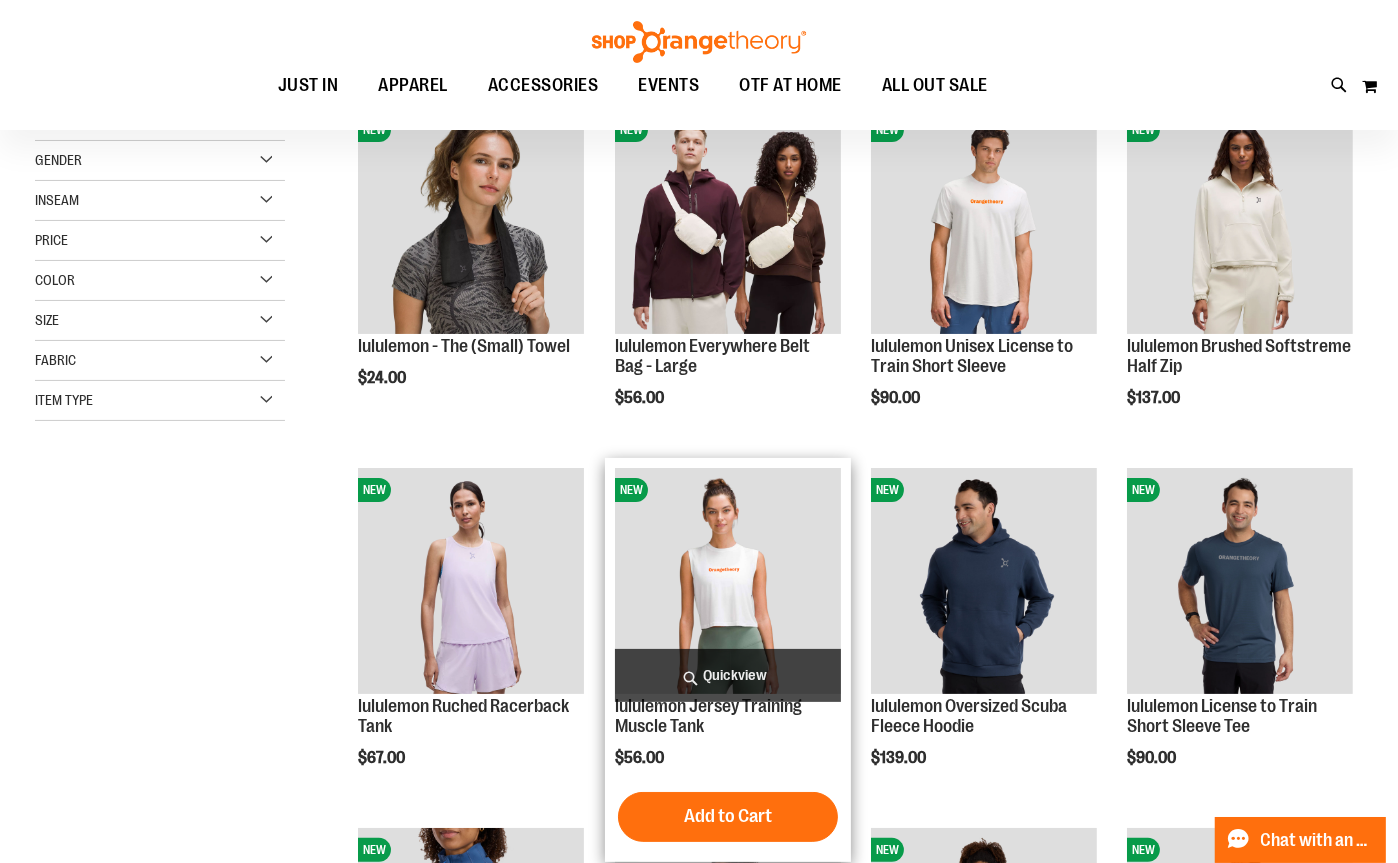 click at bounding box center [728, 581] 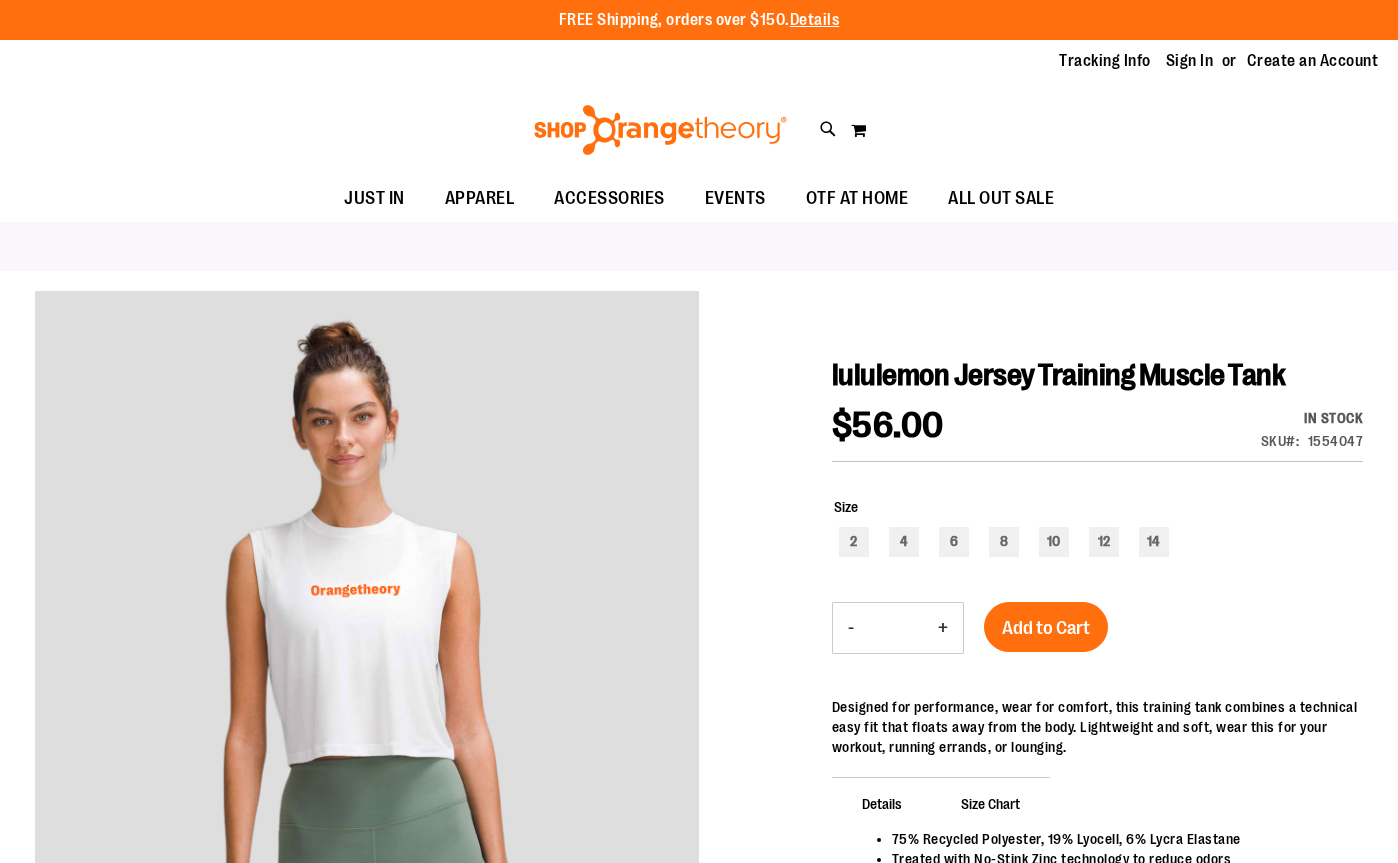 scroll, scrollTop: 0, scrollLeft: 0, axis: both 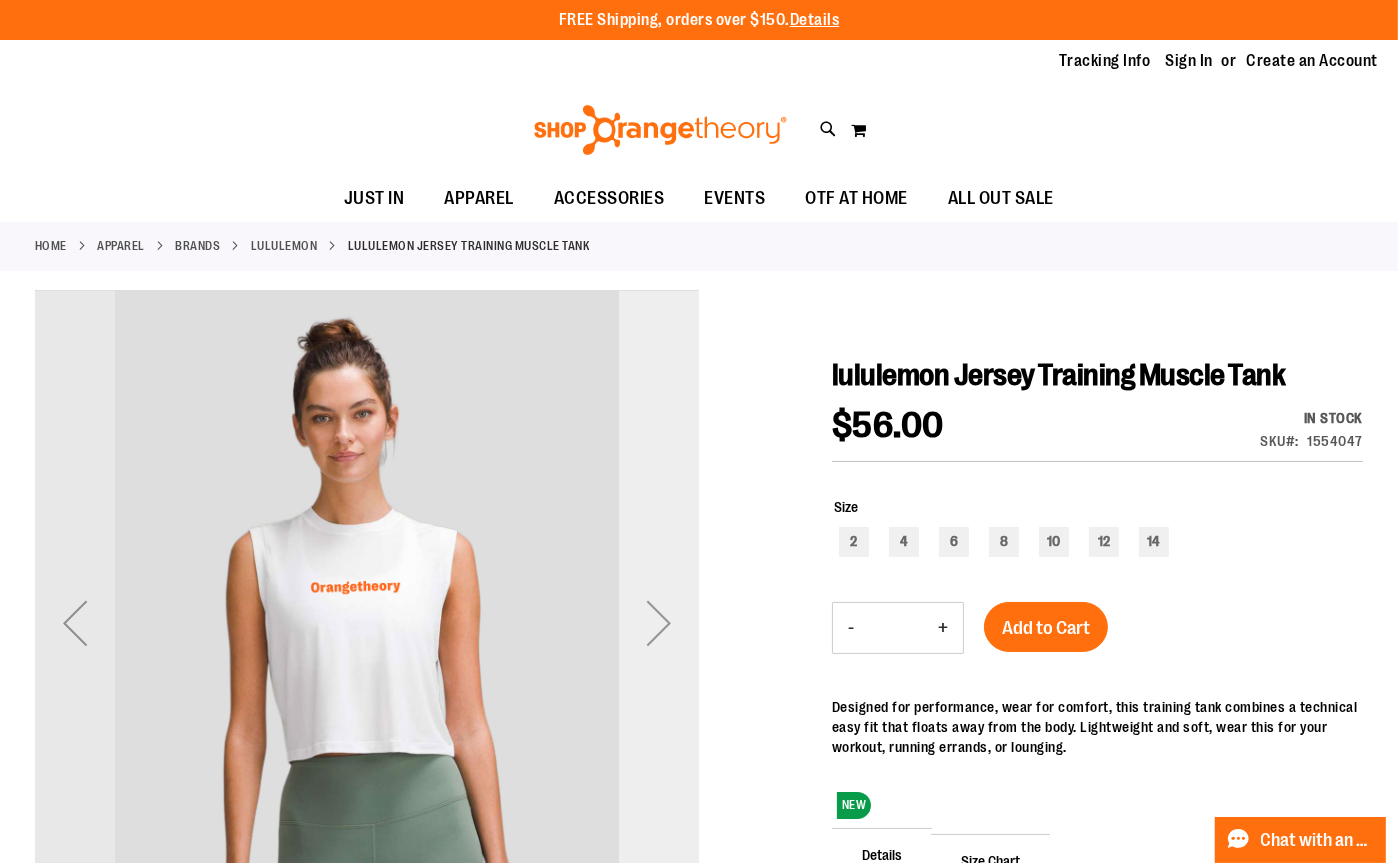 click at bounding box center [659, 623] 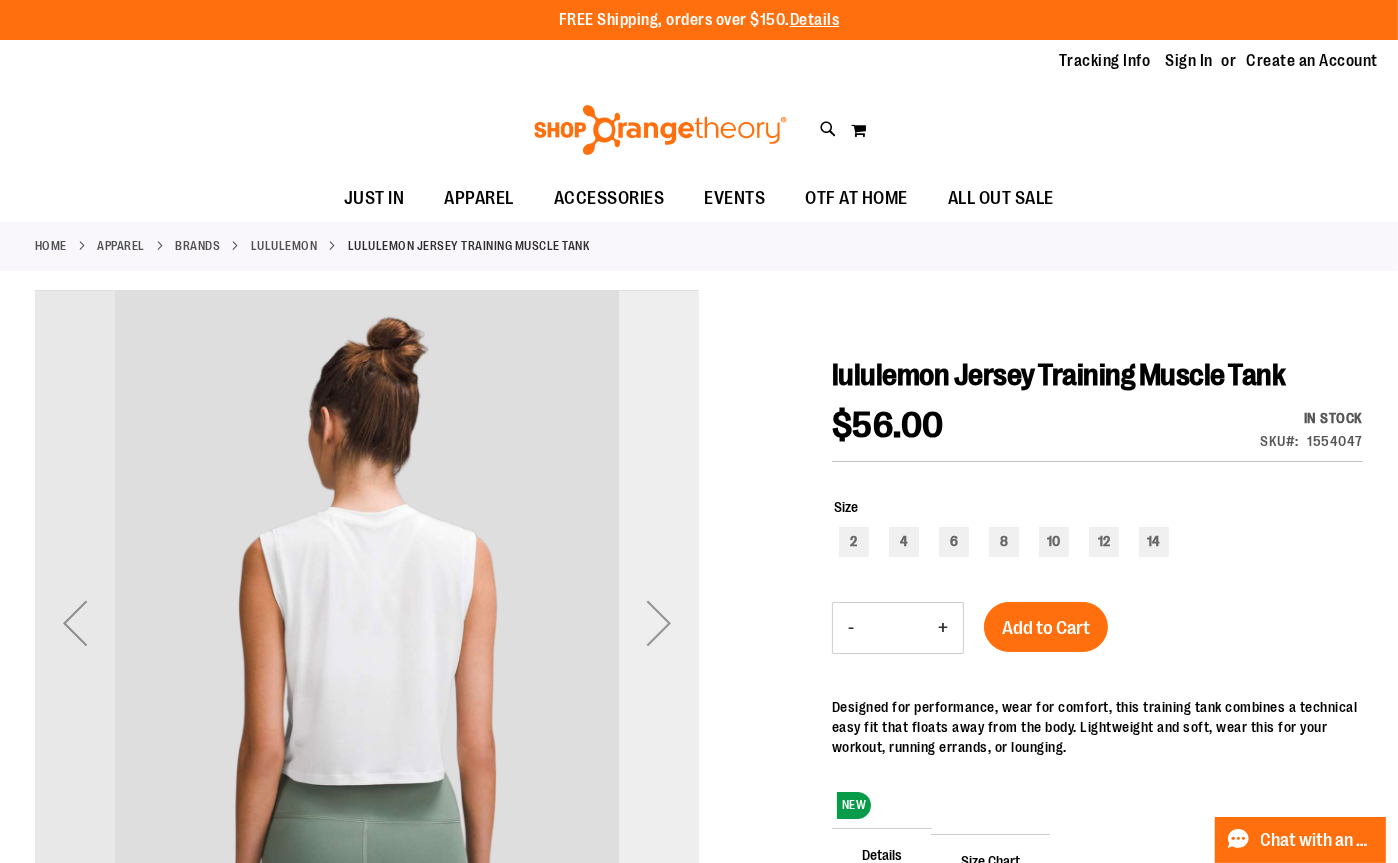 click at bounding box center (659, 623) 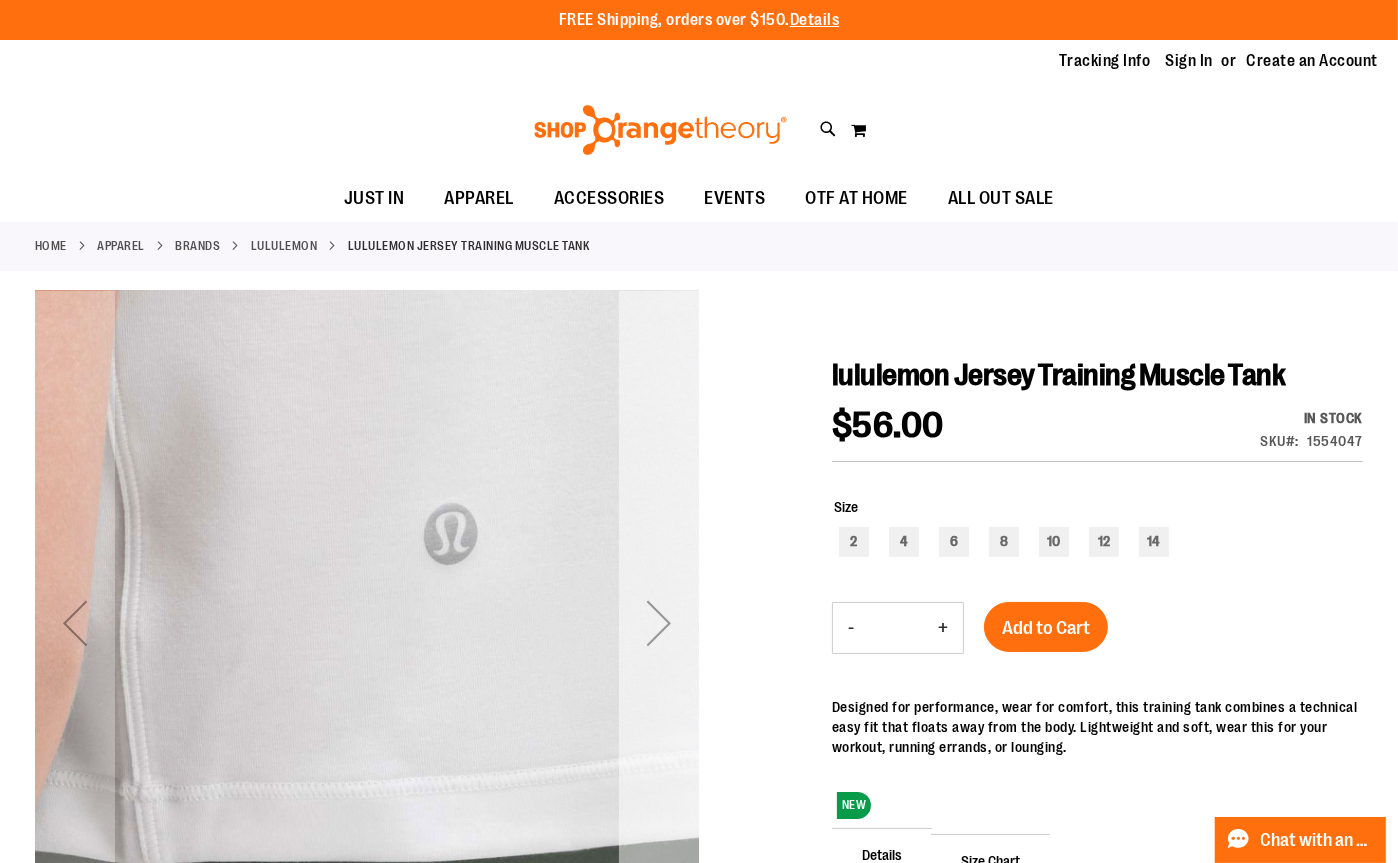 click at bounding box center [659, 623] 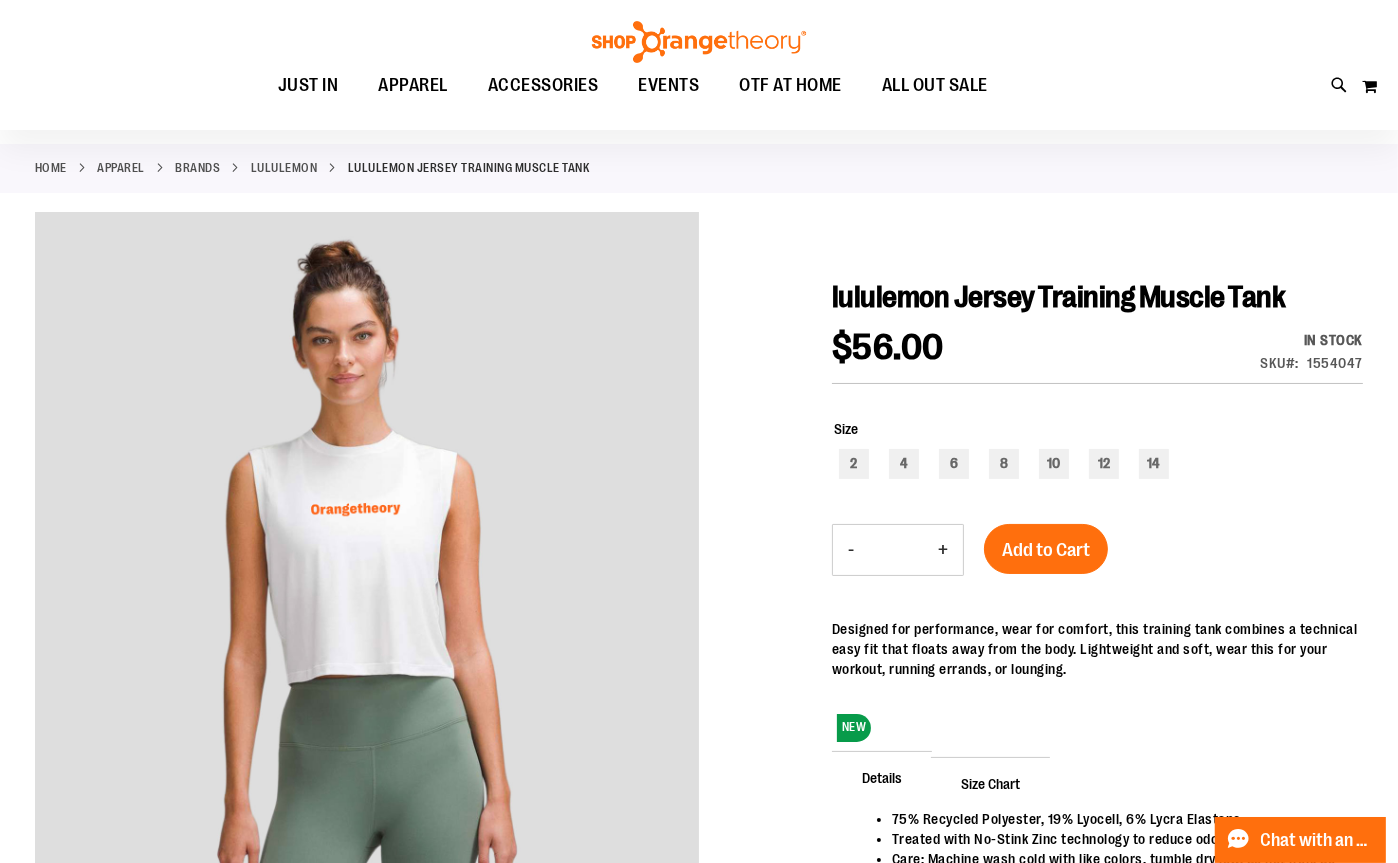 scroll, scrollTop: 0, scrollLeft: 0, axis: both 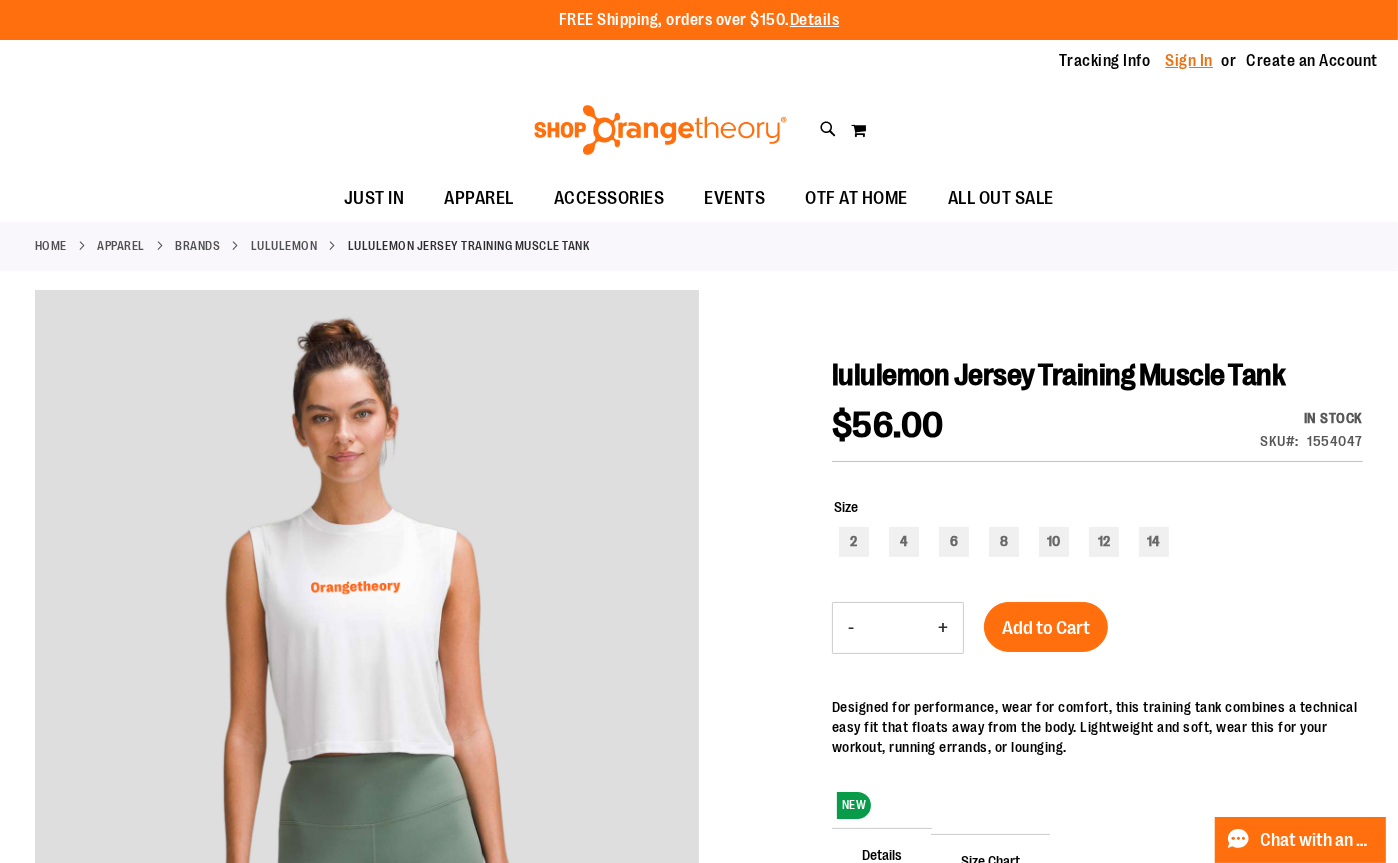 click on "Sign In" at bounding box center (1190, 61) 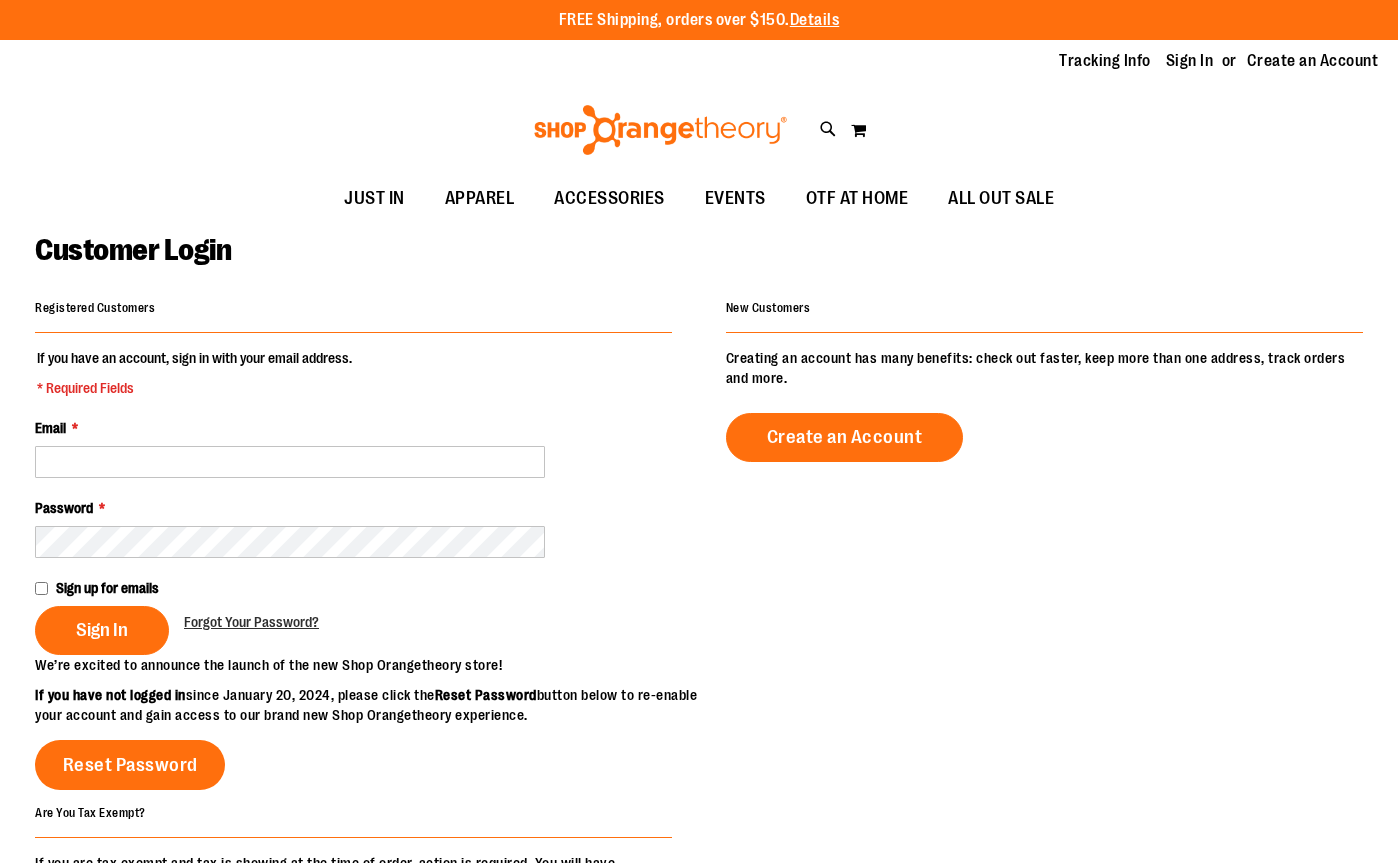 scroll, scrollTop: 0, scrollLeft: 0, axis: both 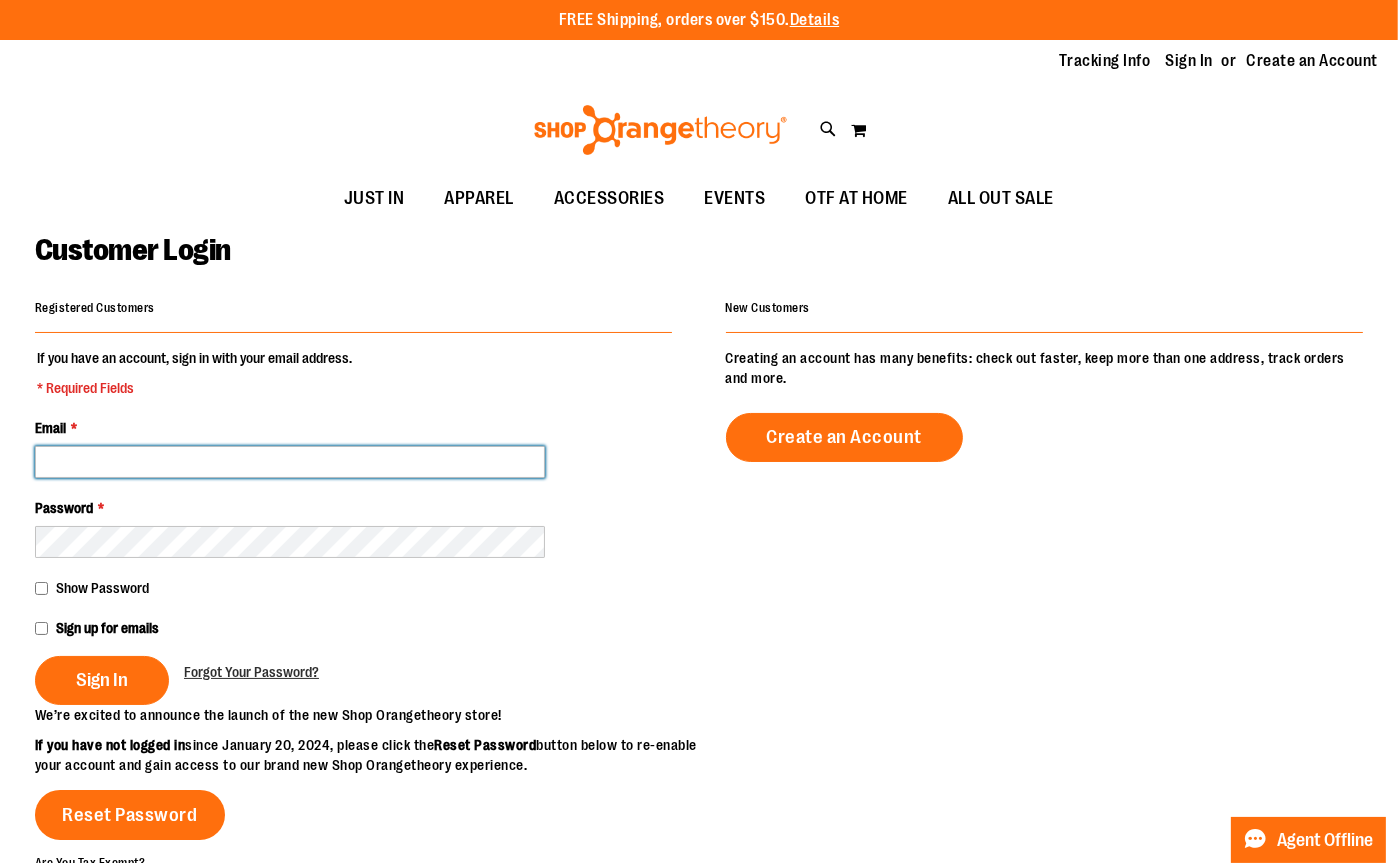 click on "Email *" at bounding box center (290, 462) 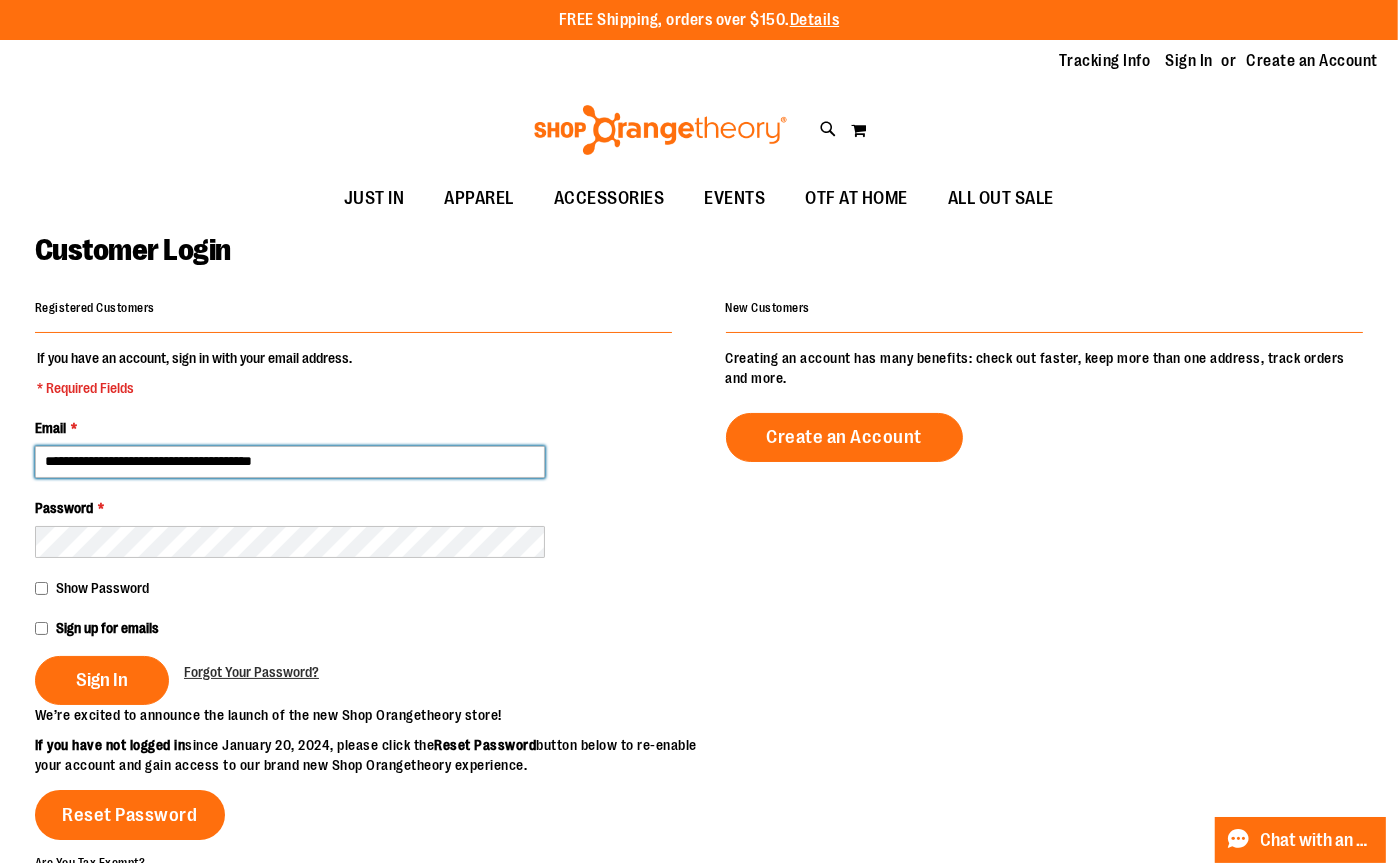 type on "**********" 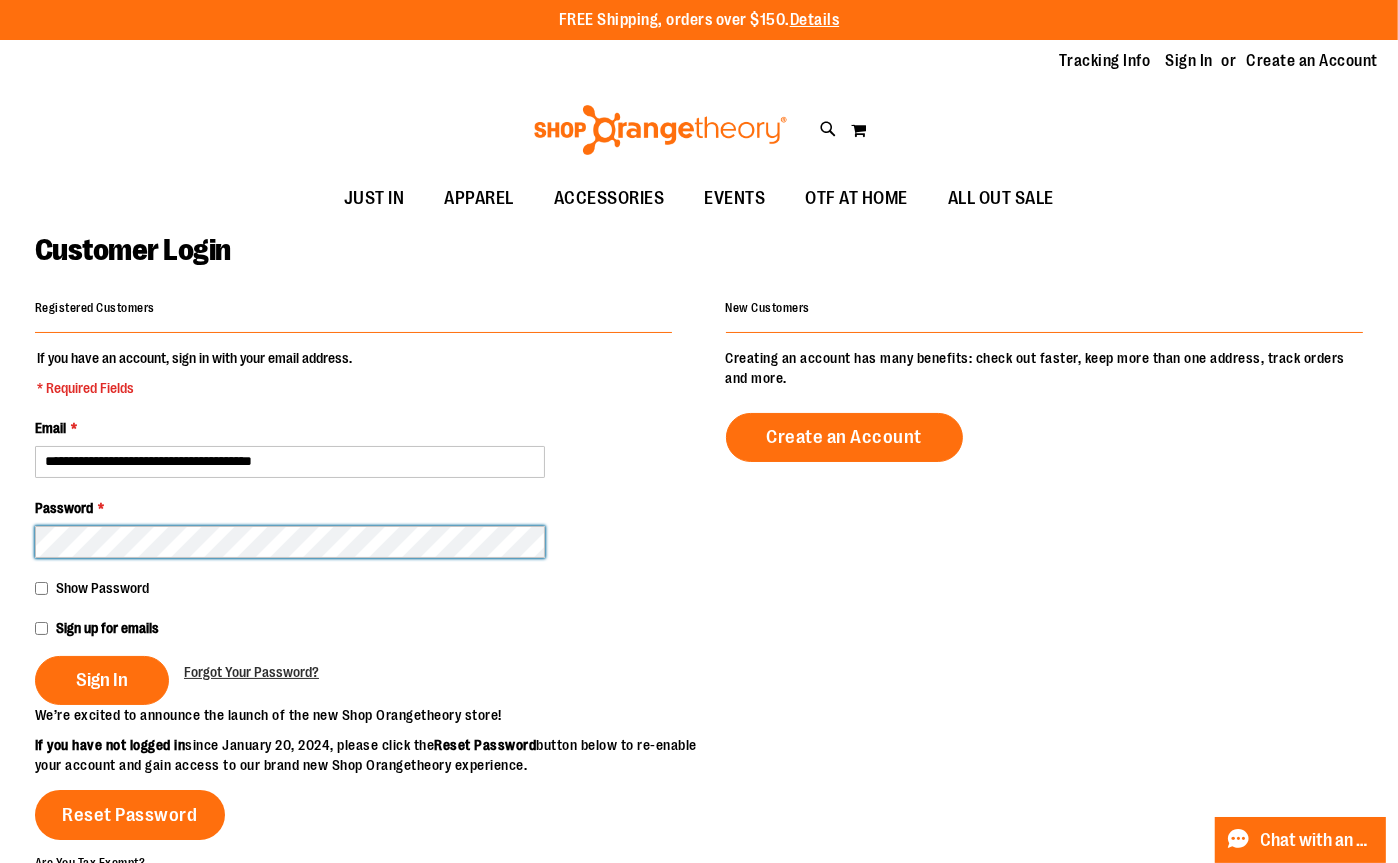 click on "Sign In" at bounding box center (102, 680) 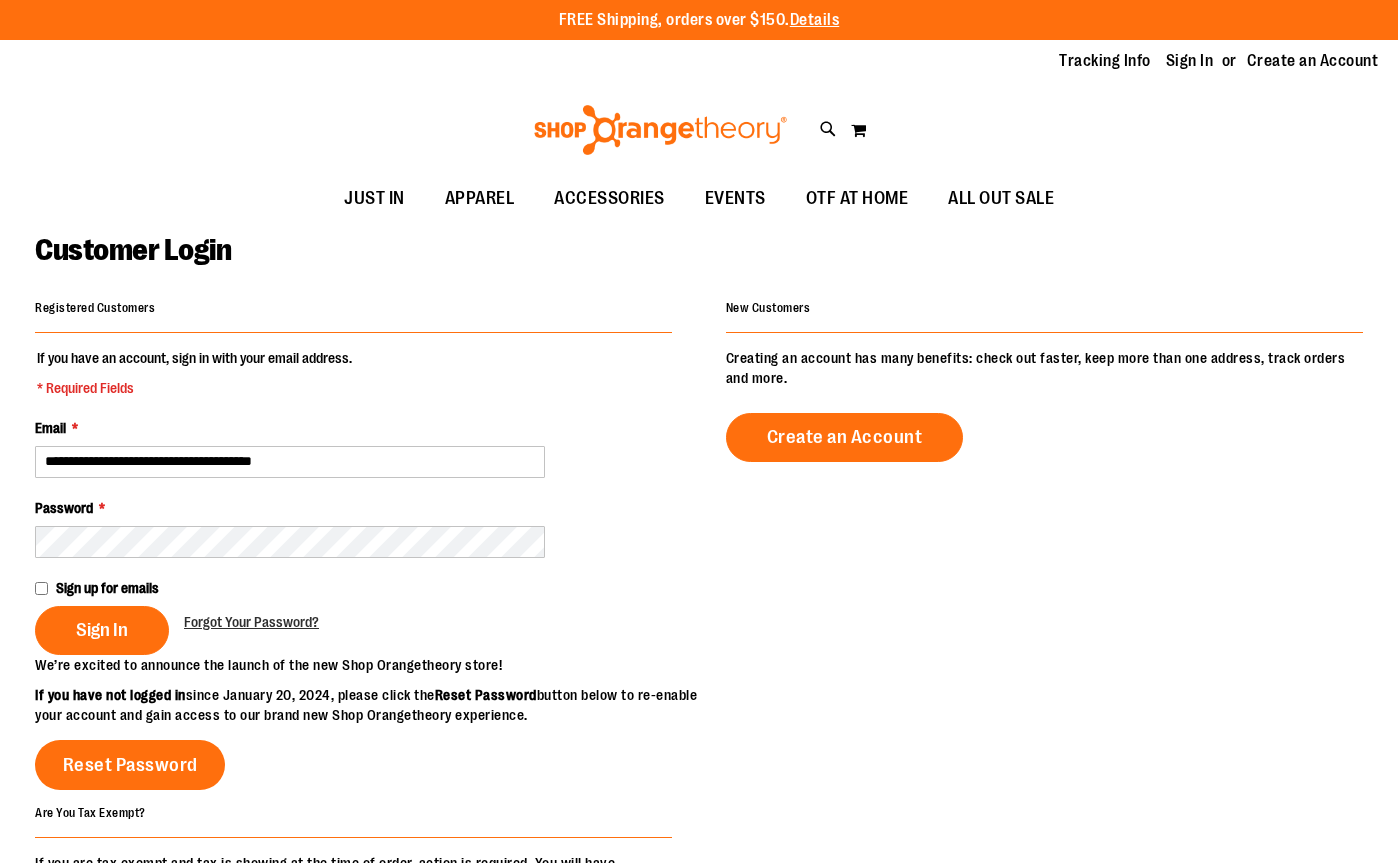scroll, scrollTop: 0, scrollLeft: 0, axis: both 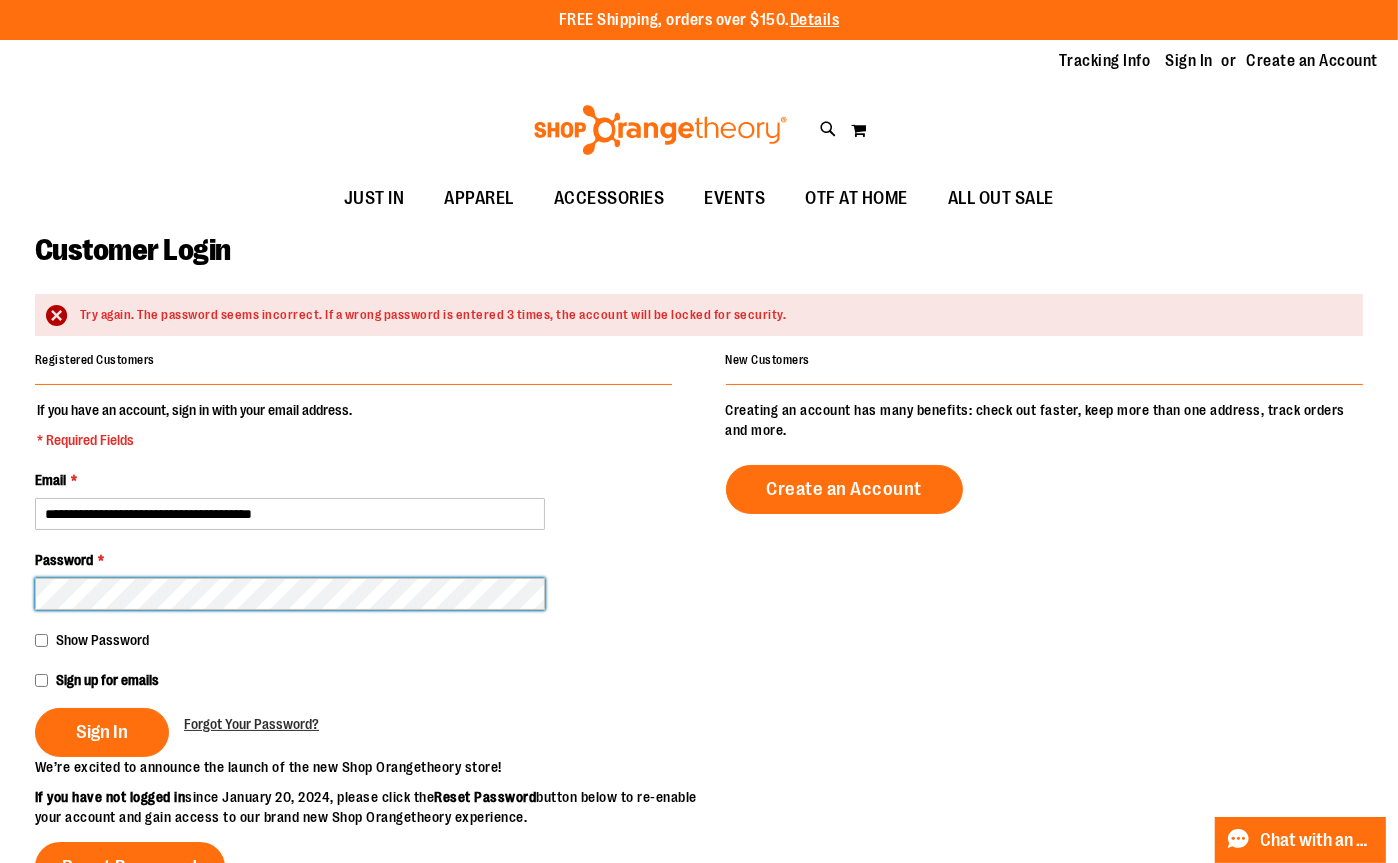 click on "Sign In" at bounding box center [102, 732] 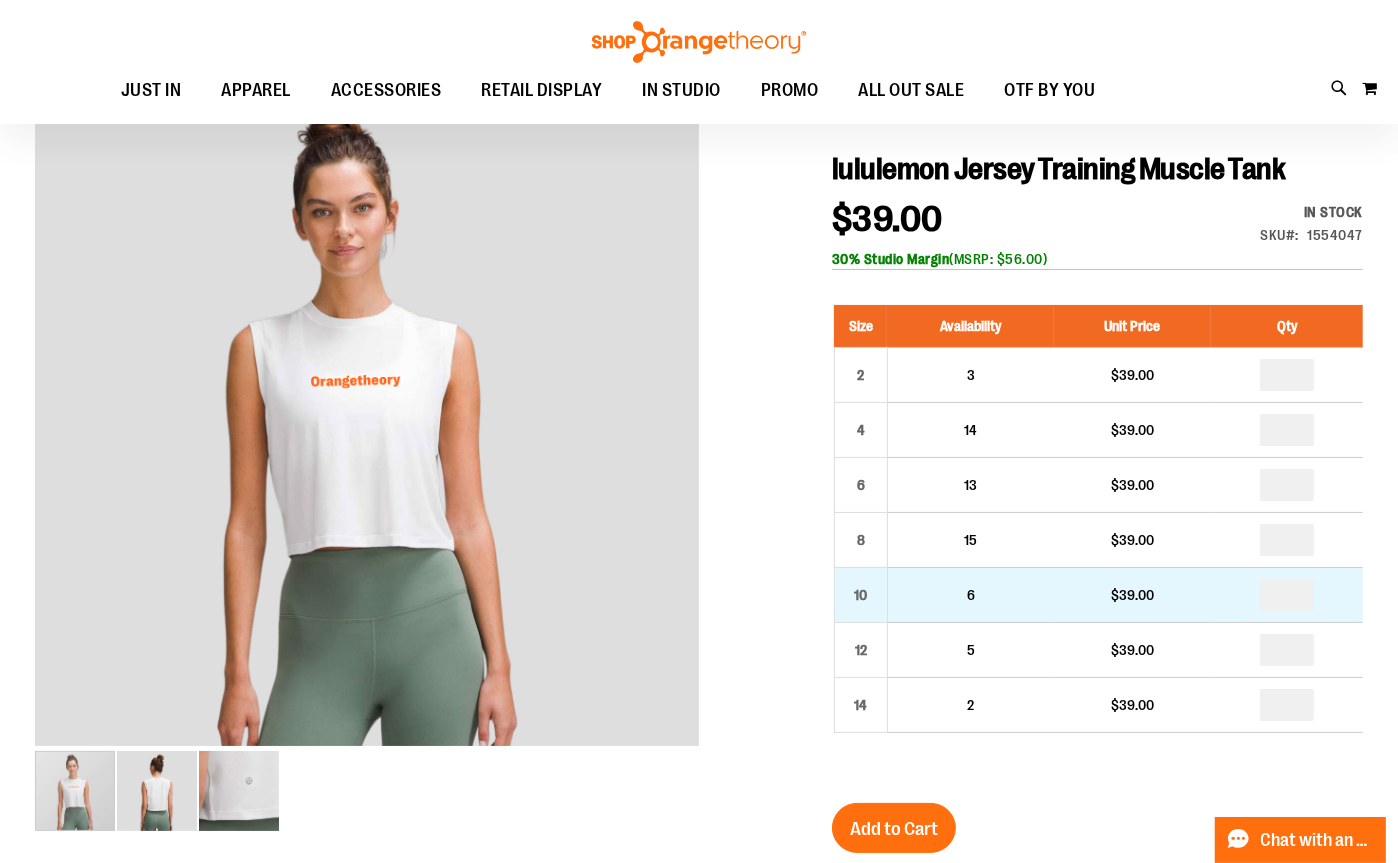 scroll, scrollTop: 299, scrollLeft: 0, axis: vertical 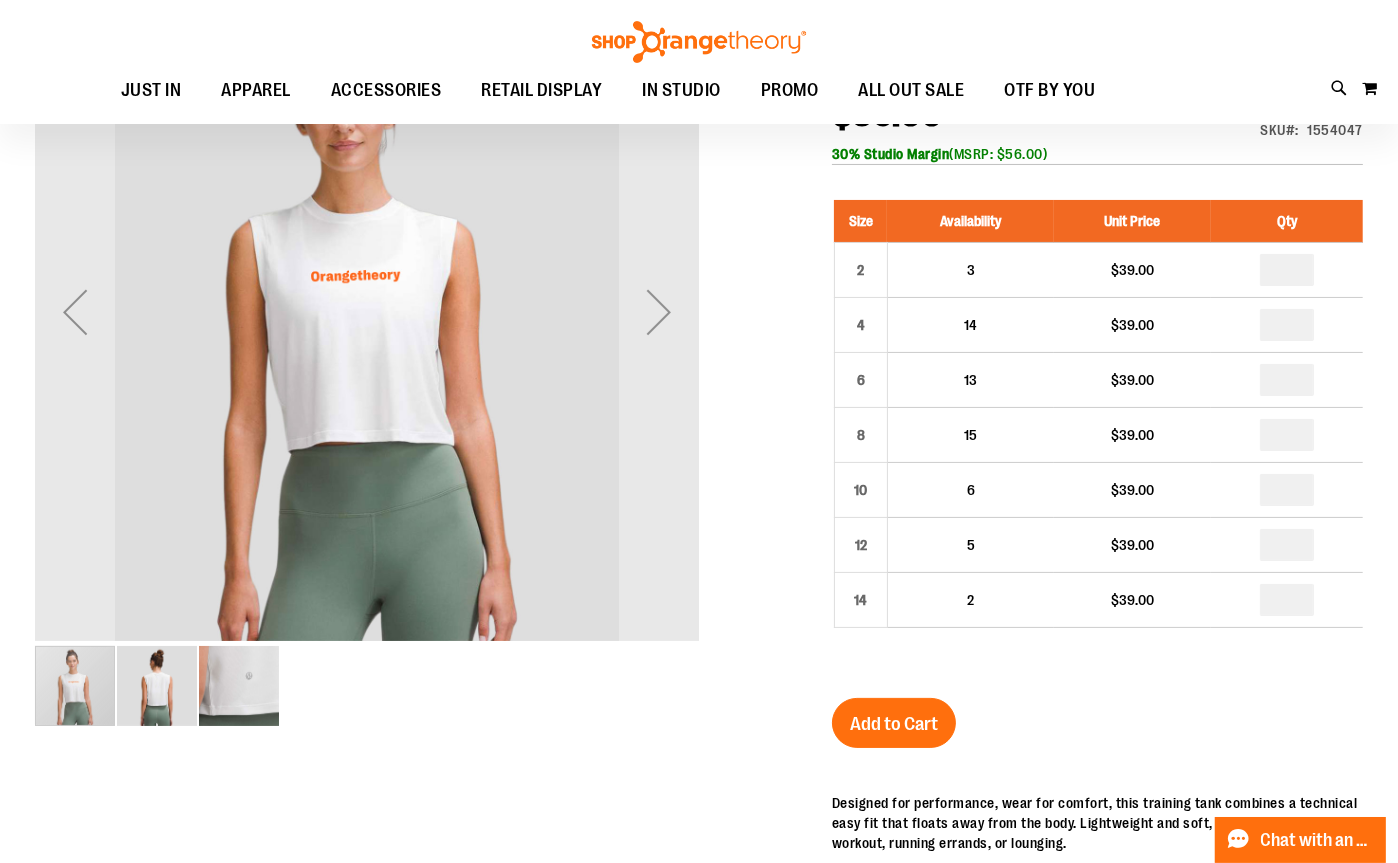 click at bounding box center [239, 686] 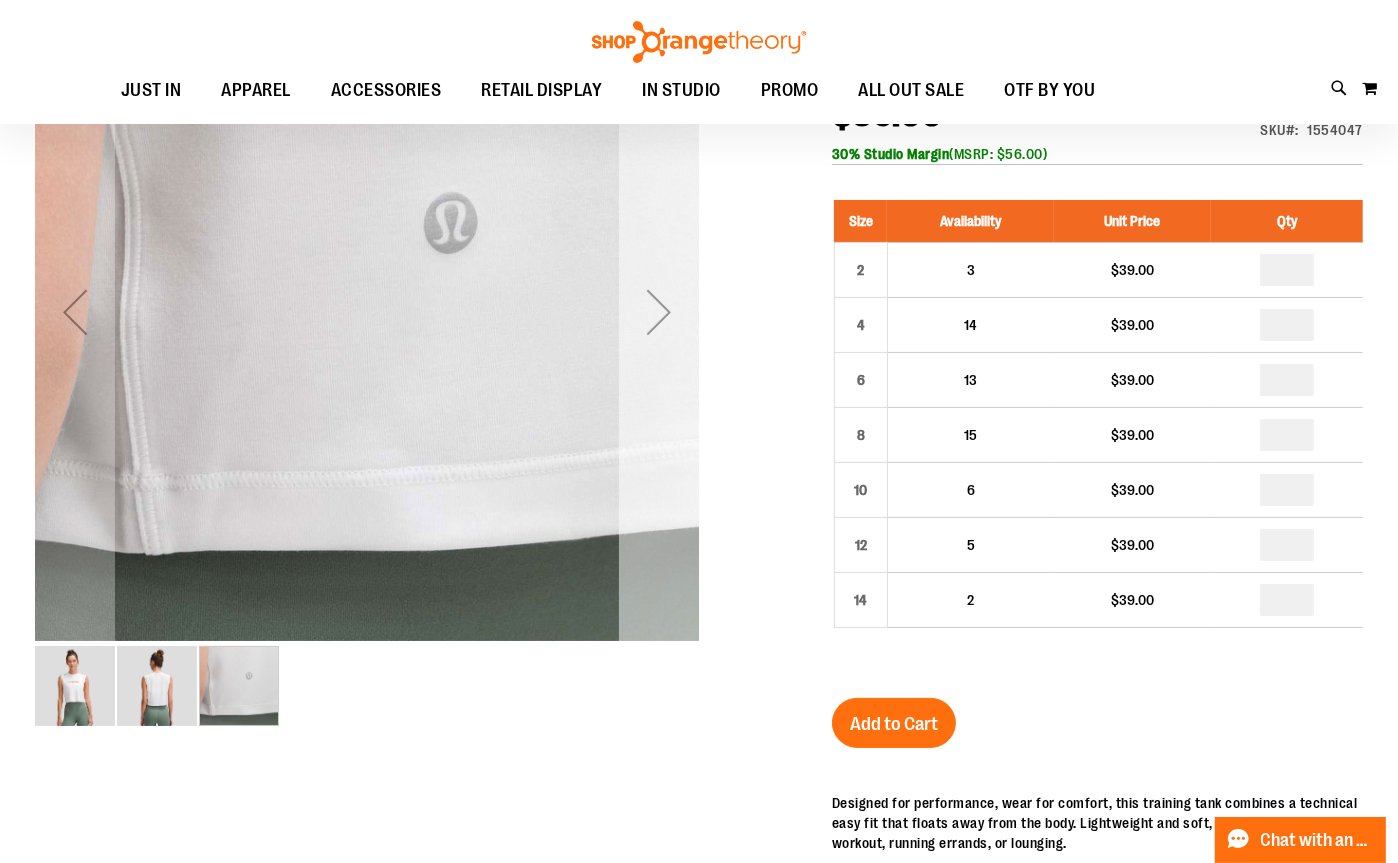click at bounding box center [659, 312] 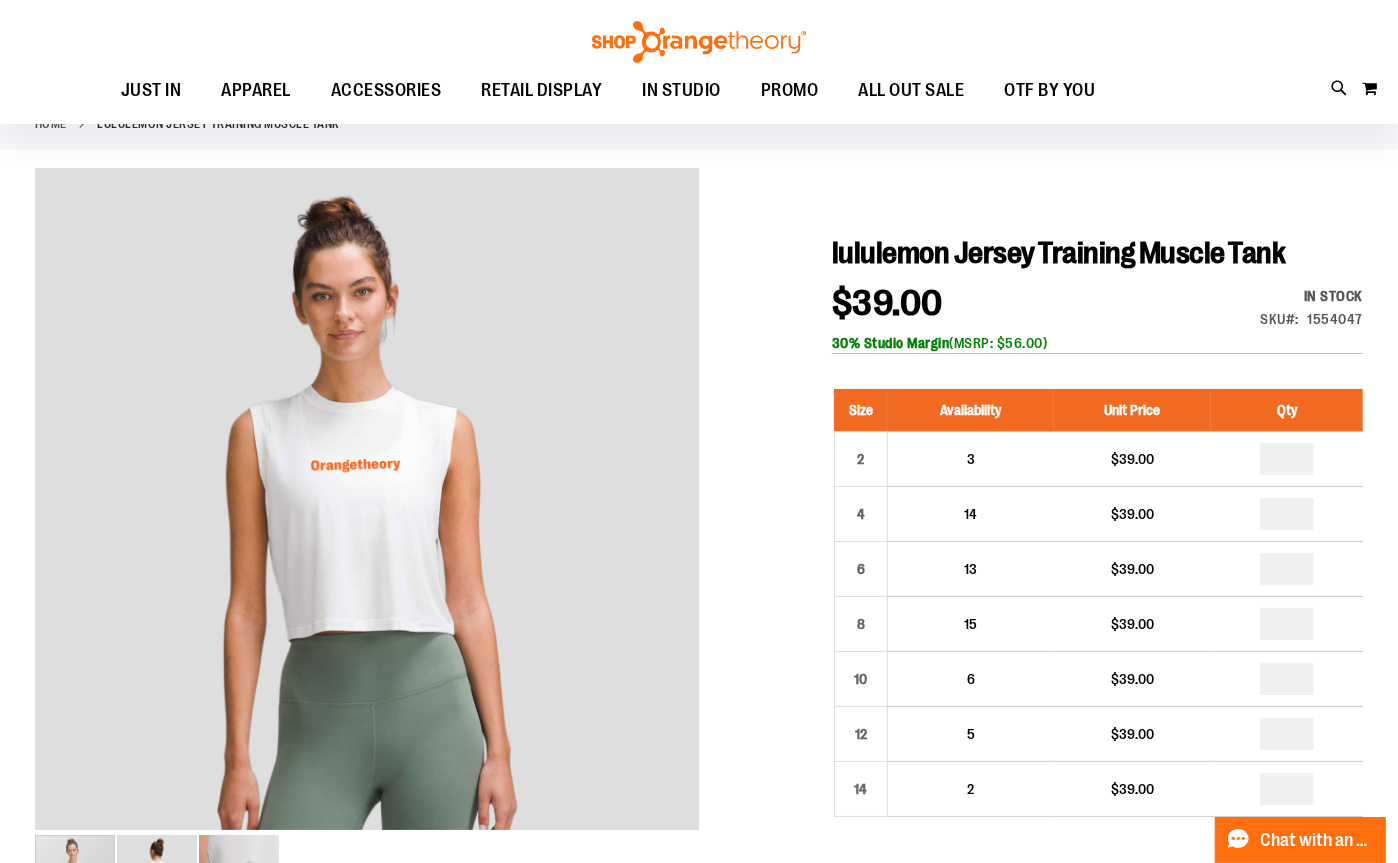 scroll, scrollTop: 0, scrollLeft: 0, axis: both 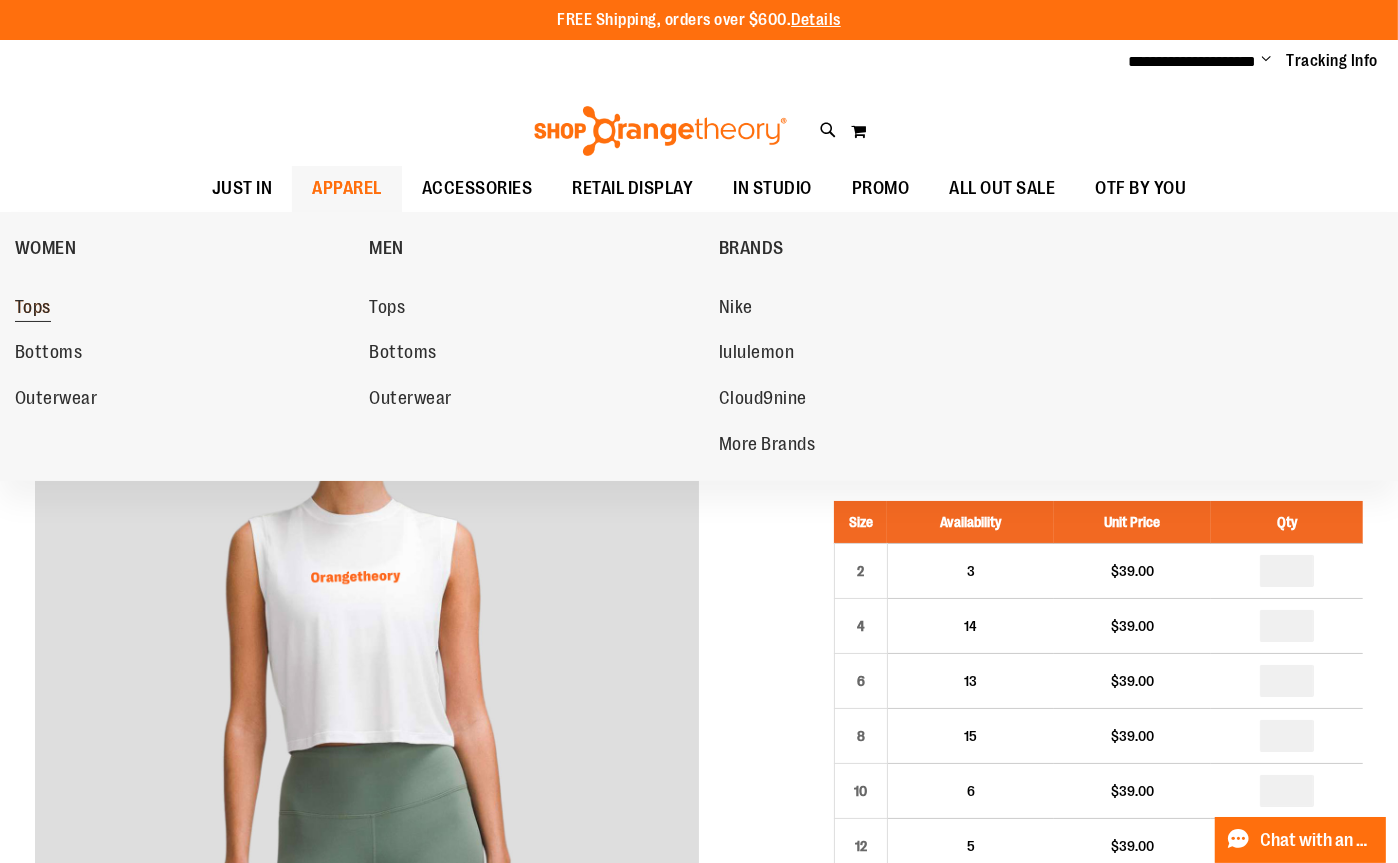click on "Tops" at bounding box center (33, 309) 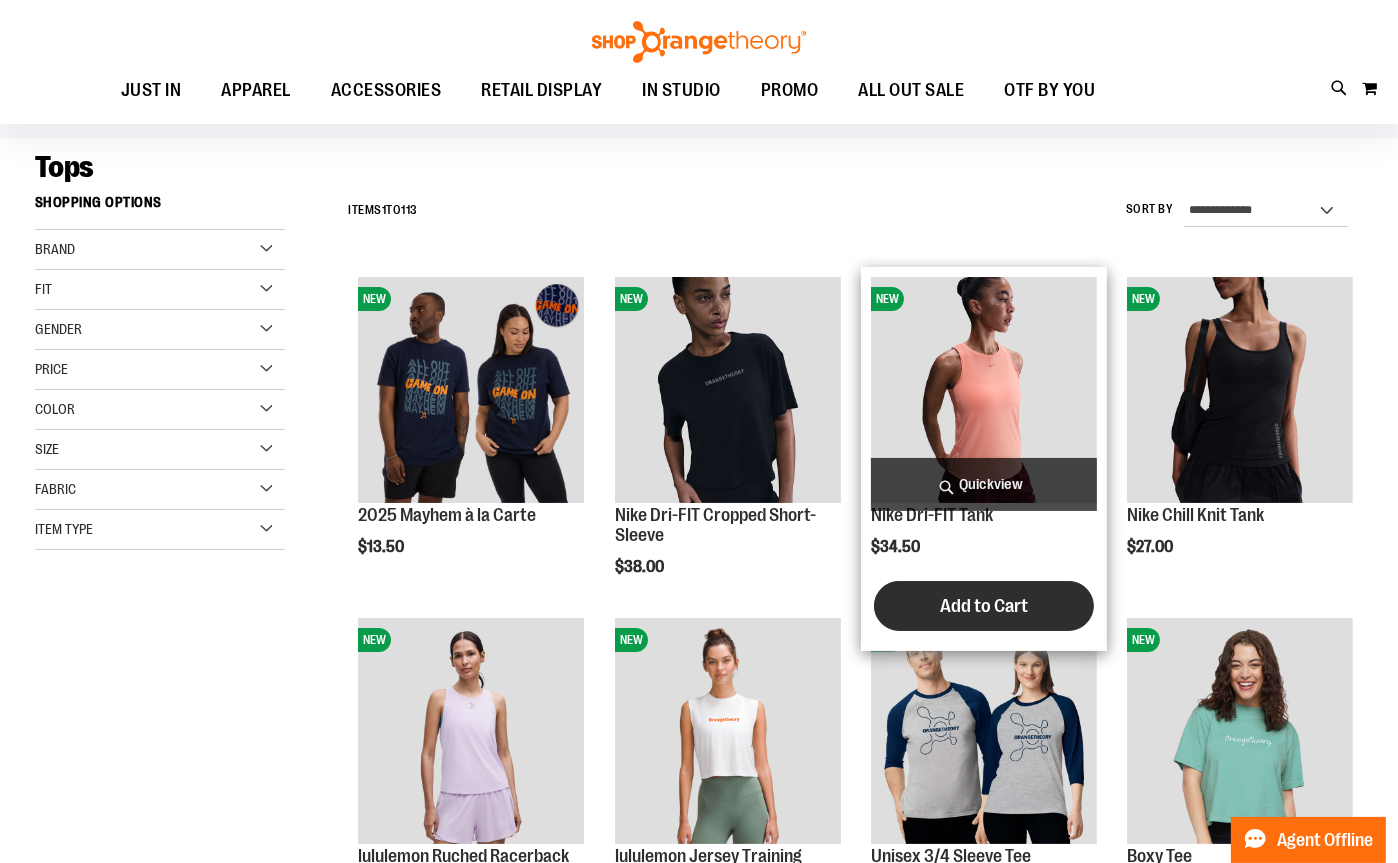 scroll, scrollTop: 199, scrollLeft: 0, axis: vertical 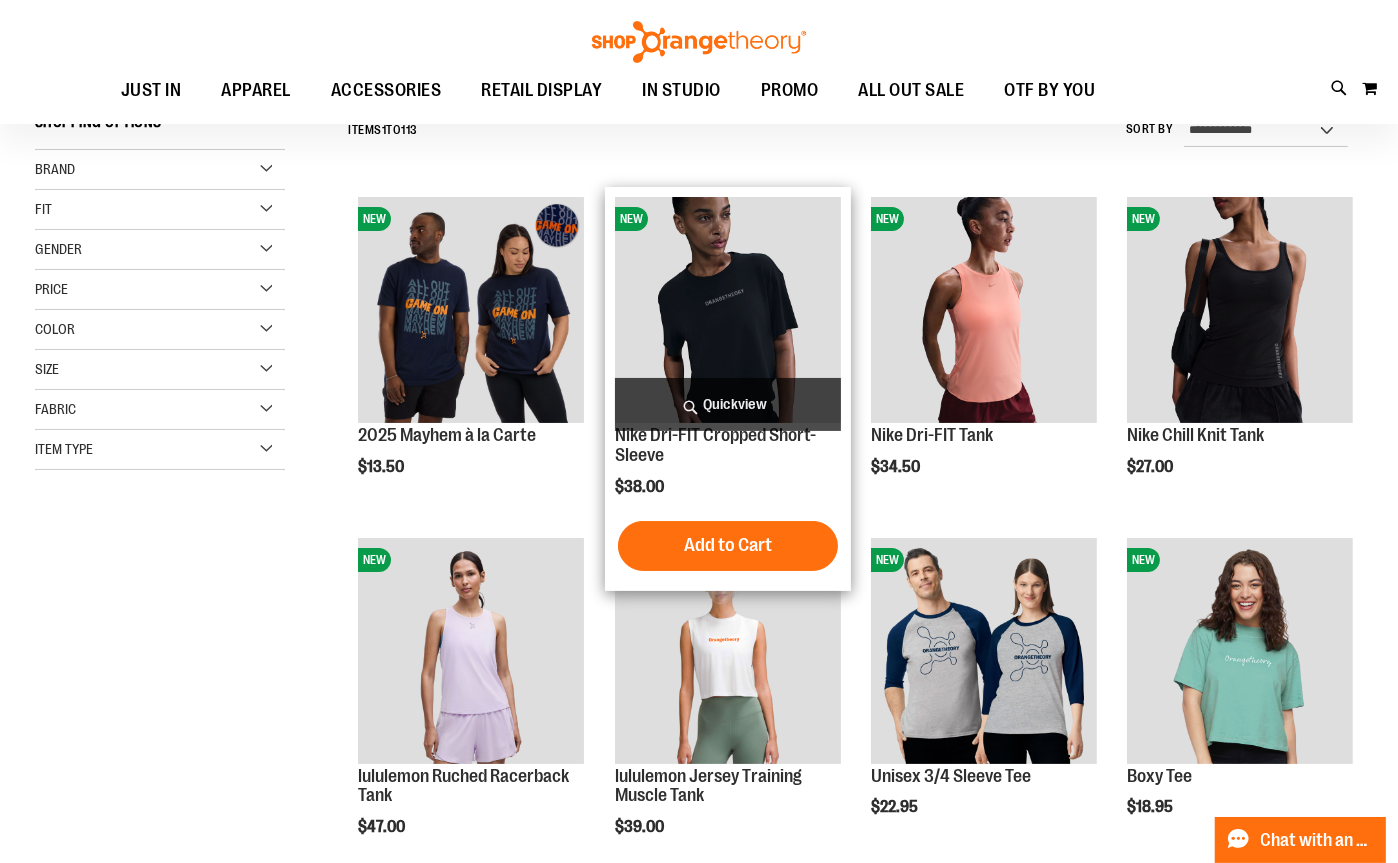 click at bounding box center [728, 310] 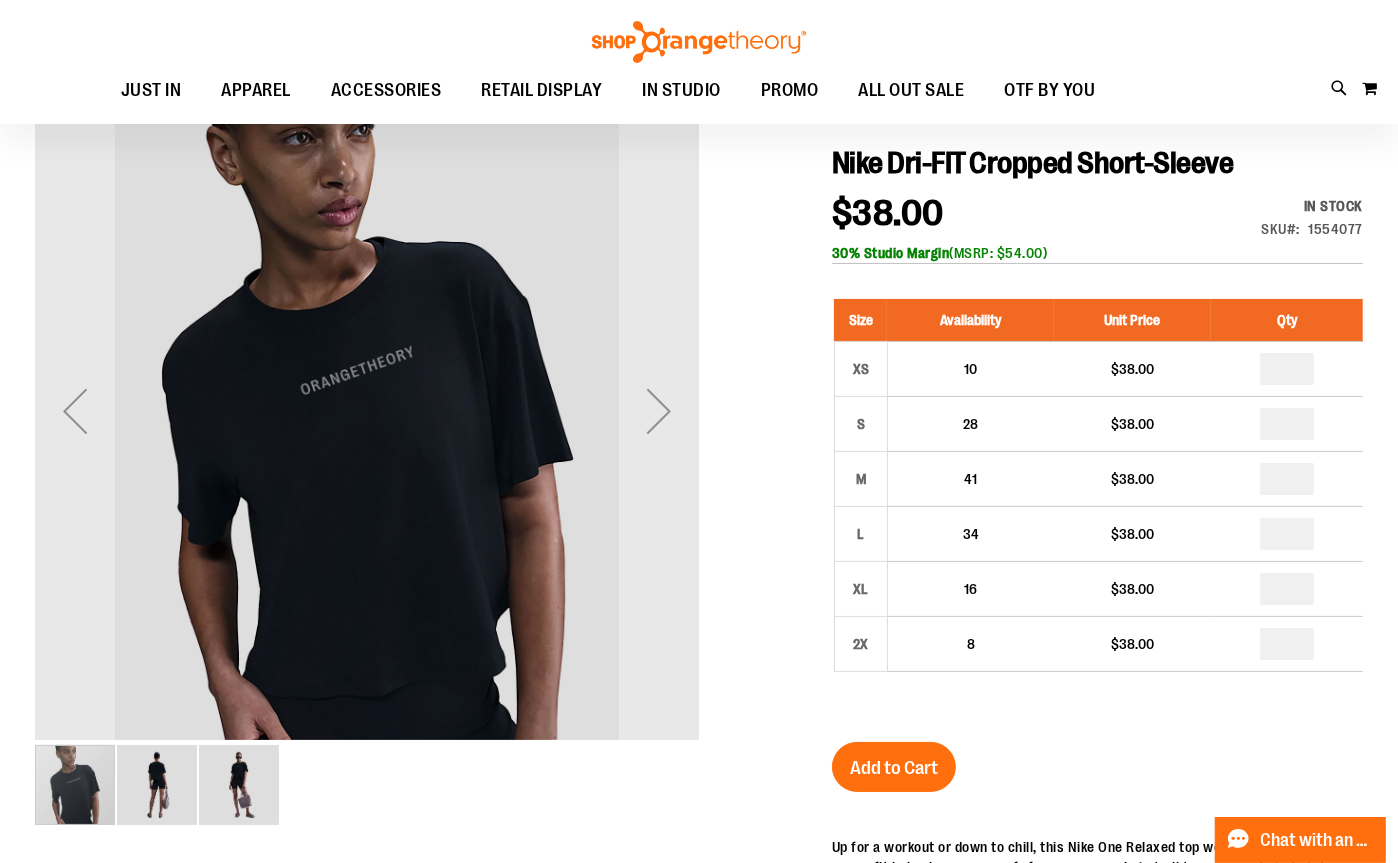 scroll, scrollTop: 299, scrollLeft: 0, axis: vertical 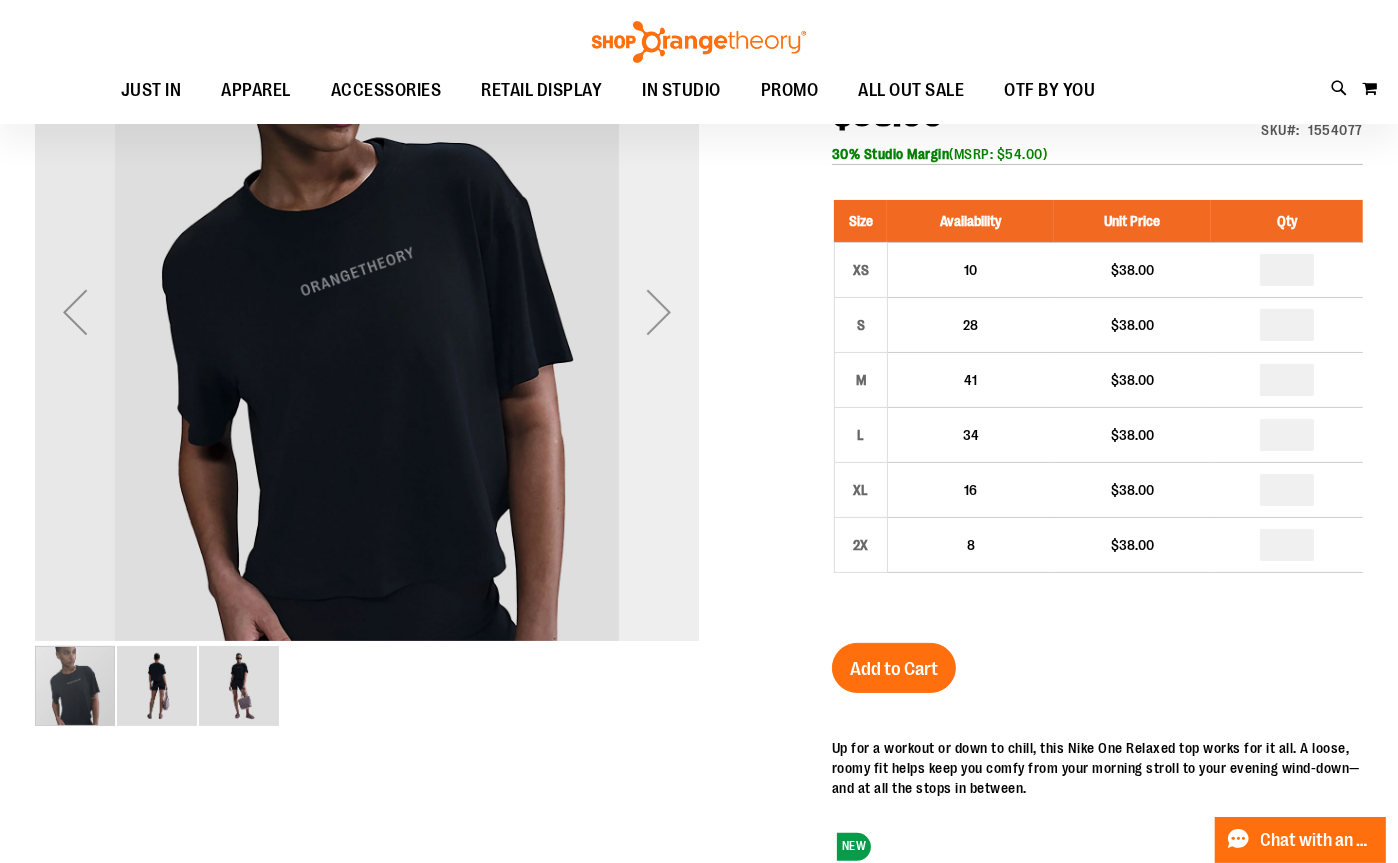 click at bounding box center [659, 312] 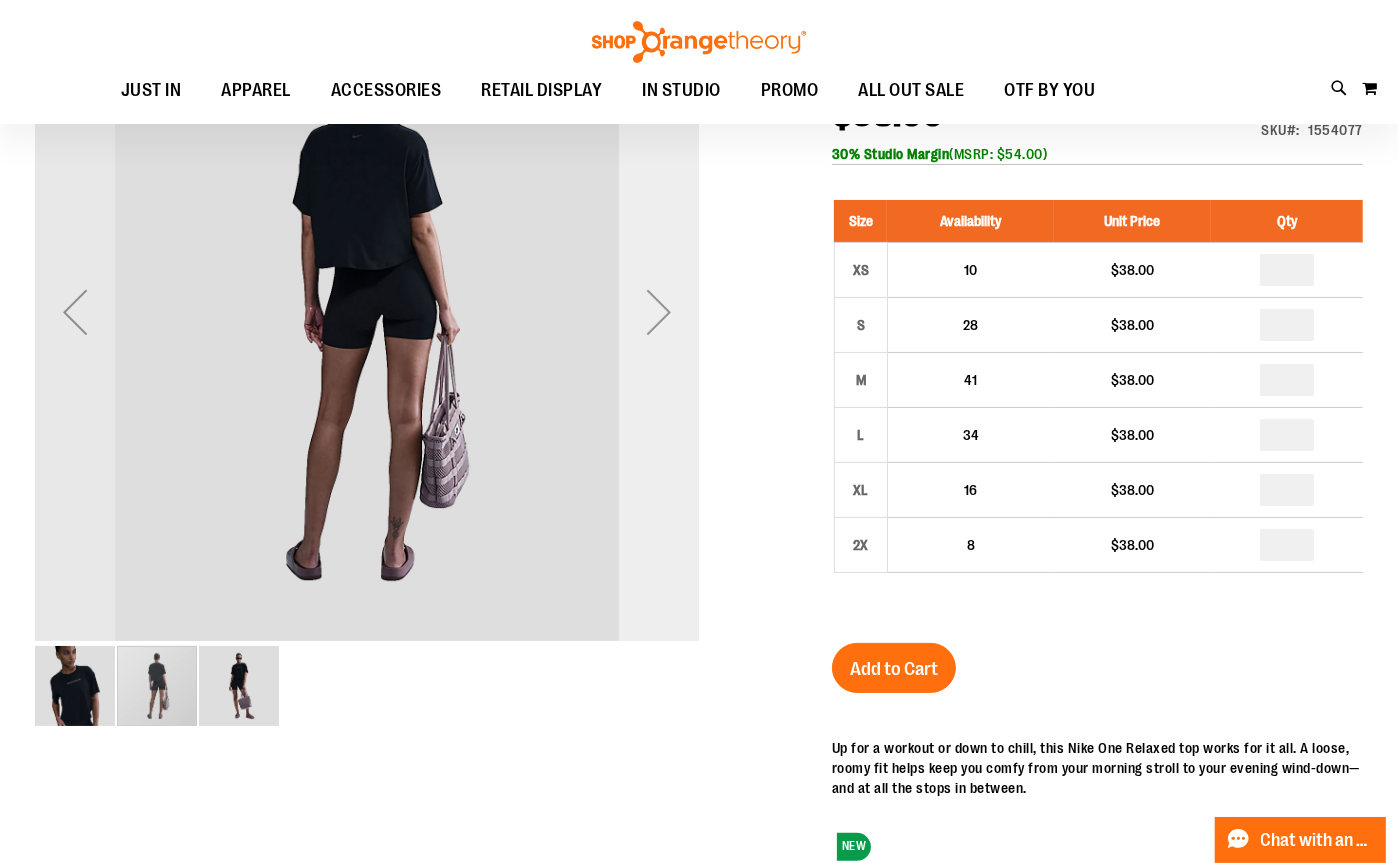 click at bounding box center [659, 312] 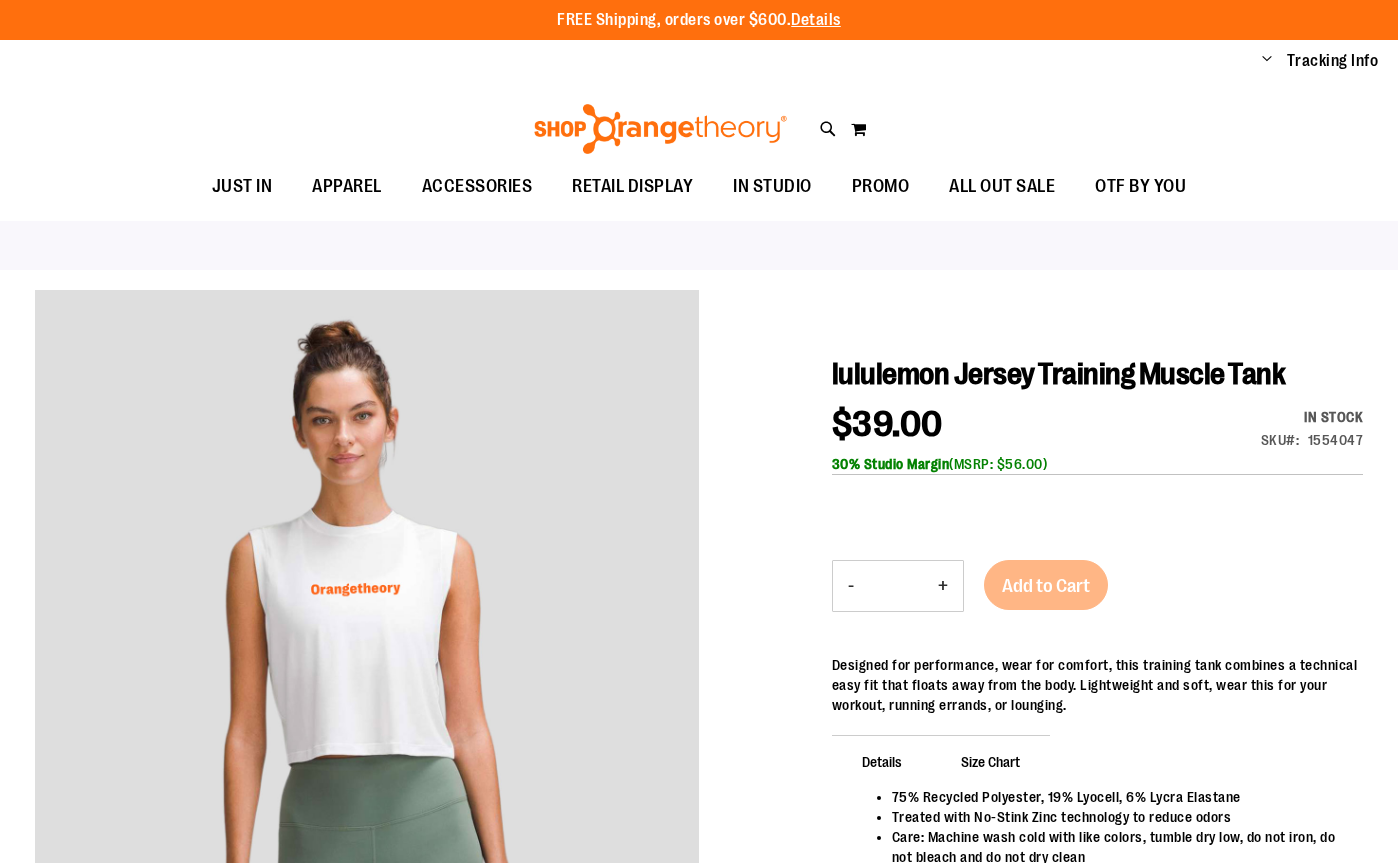 scroll, scrollTop: 0, scrollLeft: 0, axis: both 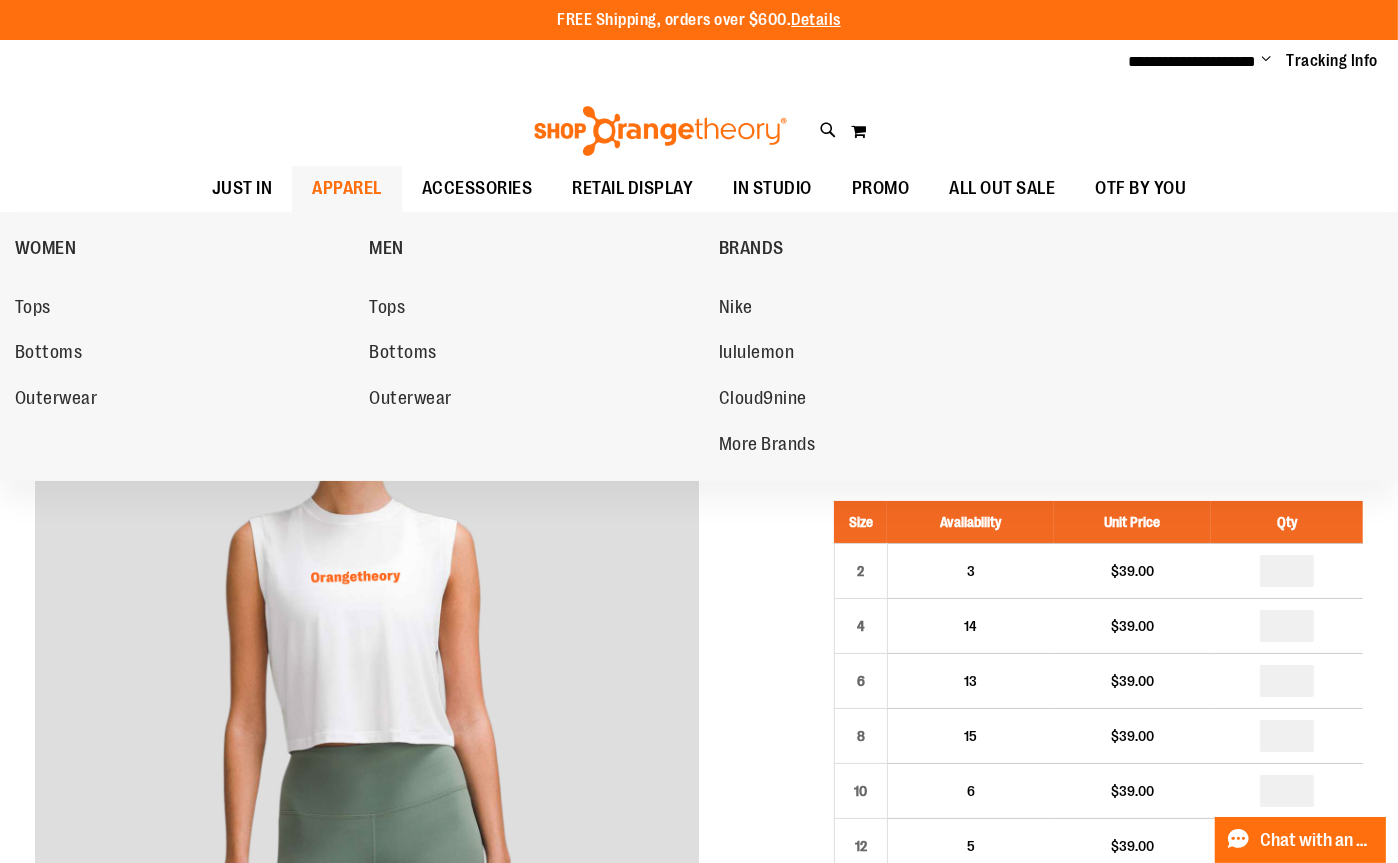 click on "APPAREL" at bounding box center [347, 188] 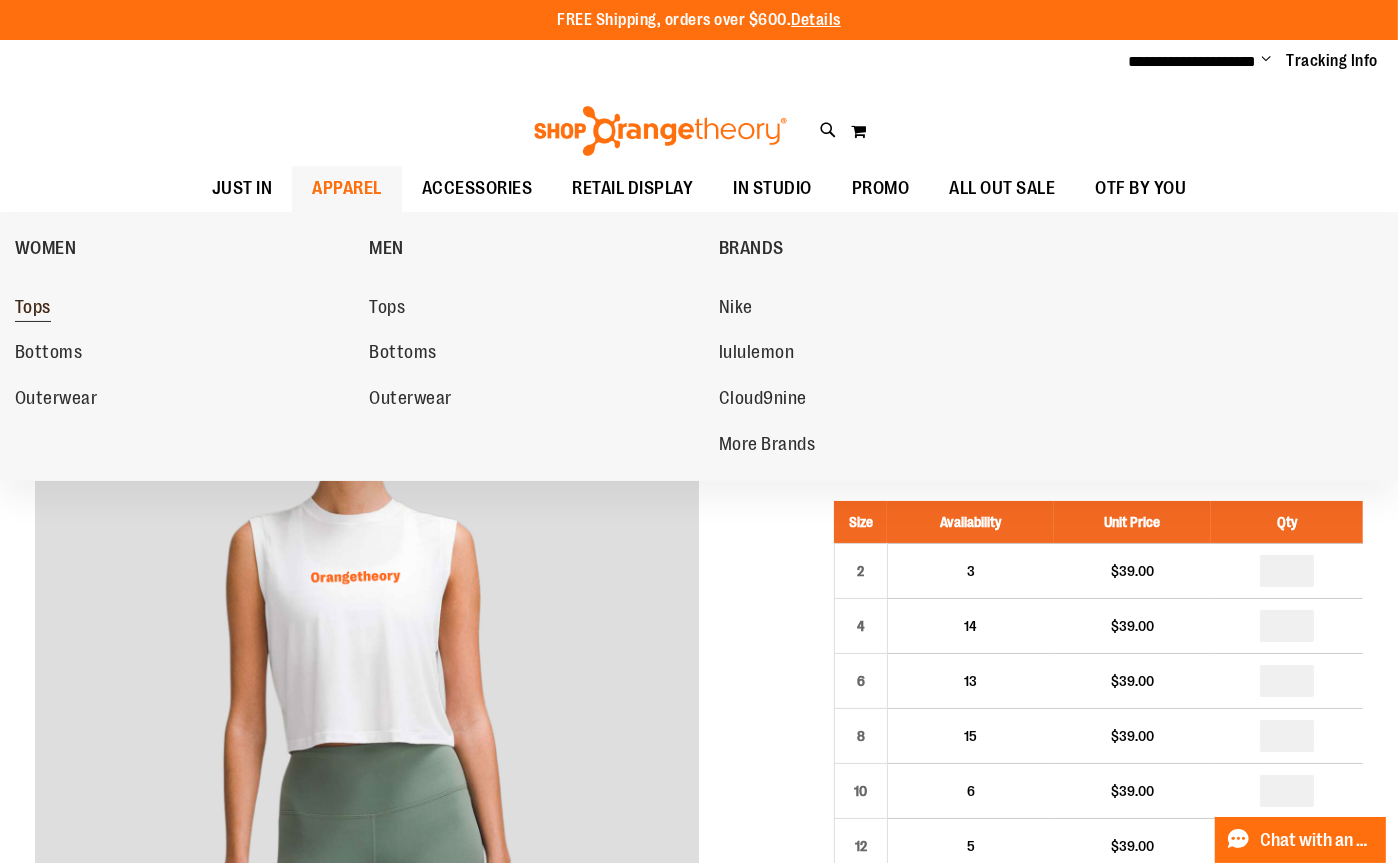 click on "Tops" at bounding box center [33, 309] 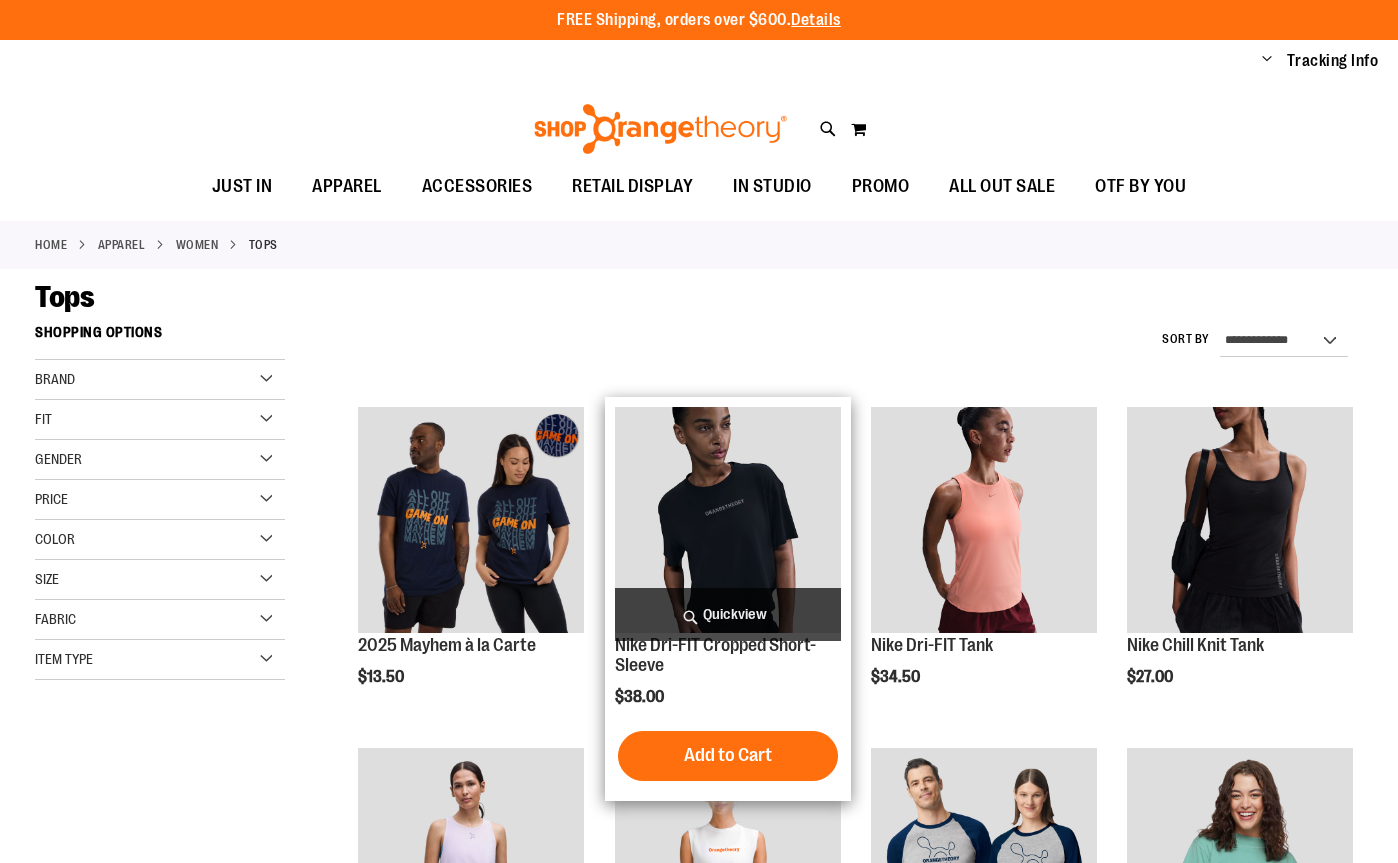 scroll, scrollTop: 0, scrollLeft: 0, axis: both 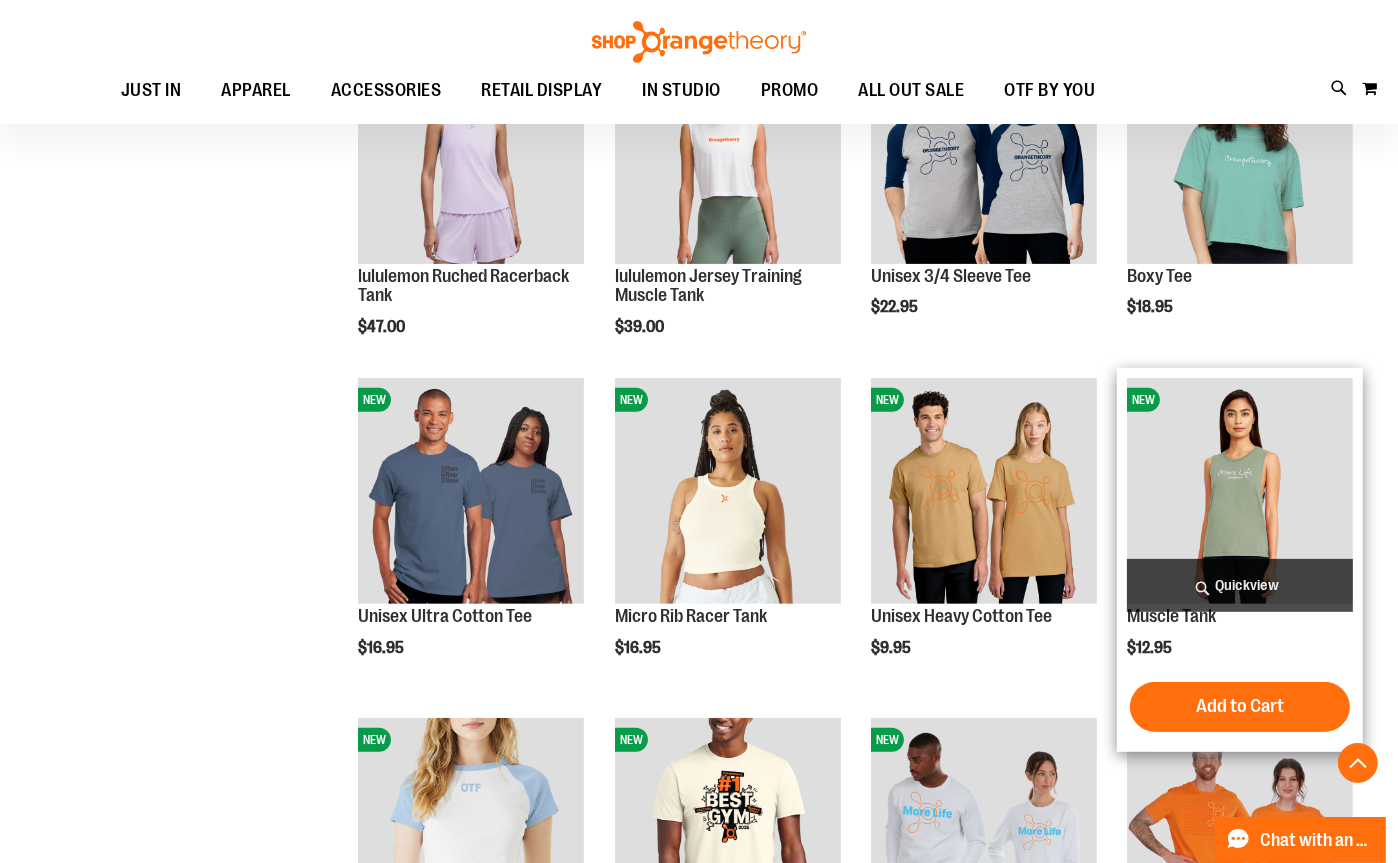 click at bounding box center (1240, 491) 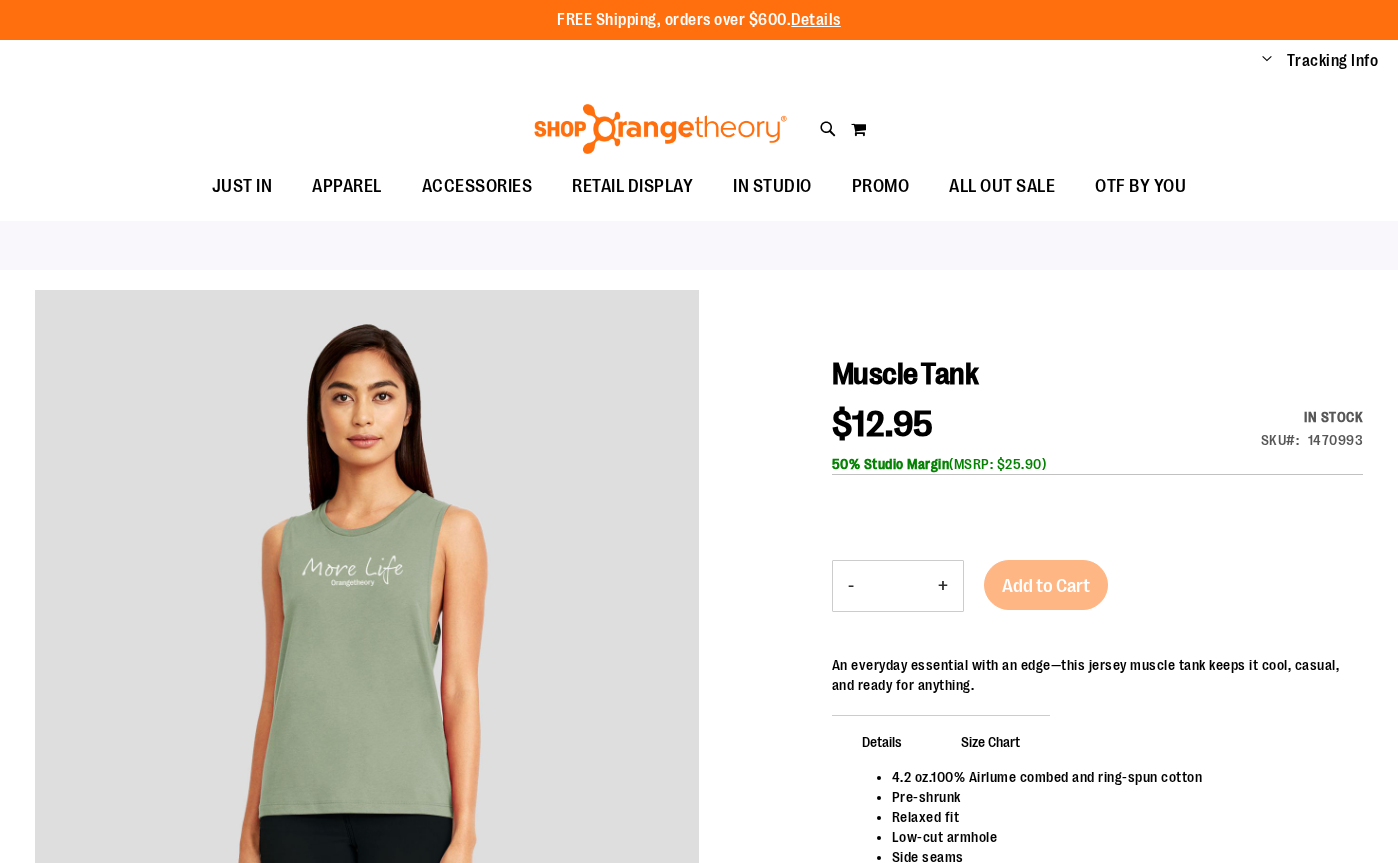 scroll, scrollTop: 0, scrollLeft: 0, axis: both 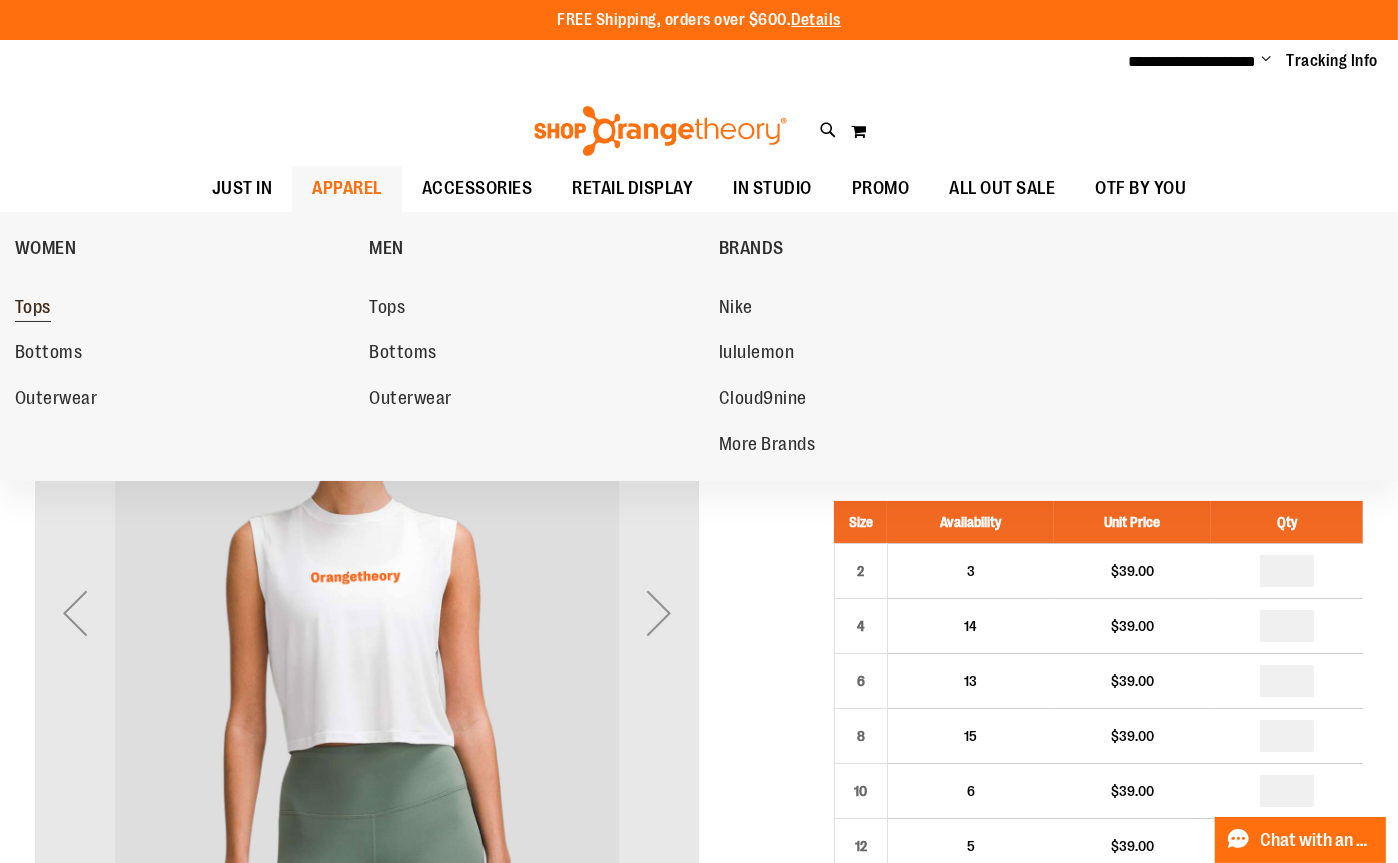 click on "Tops" at bounding box center [33, 309] 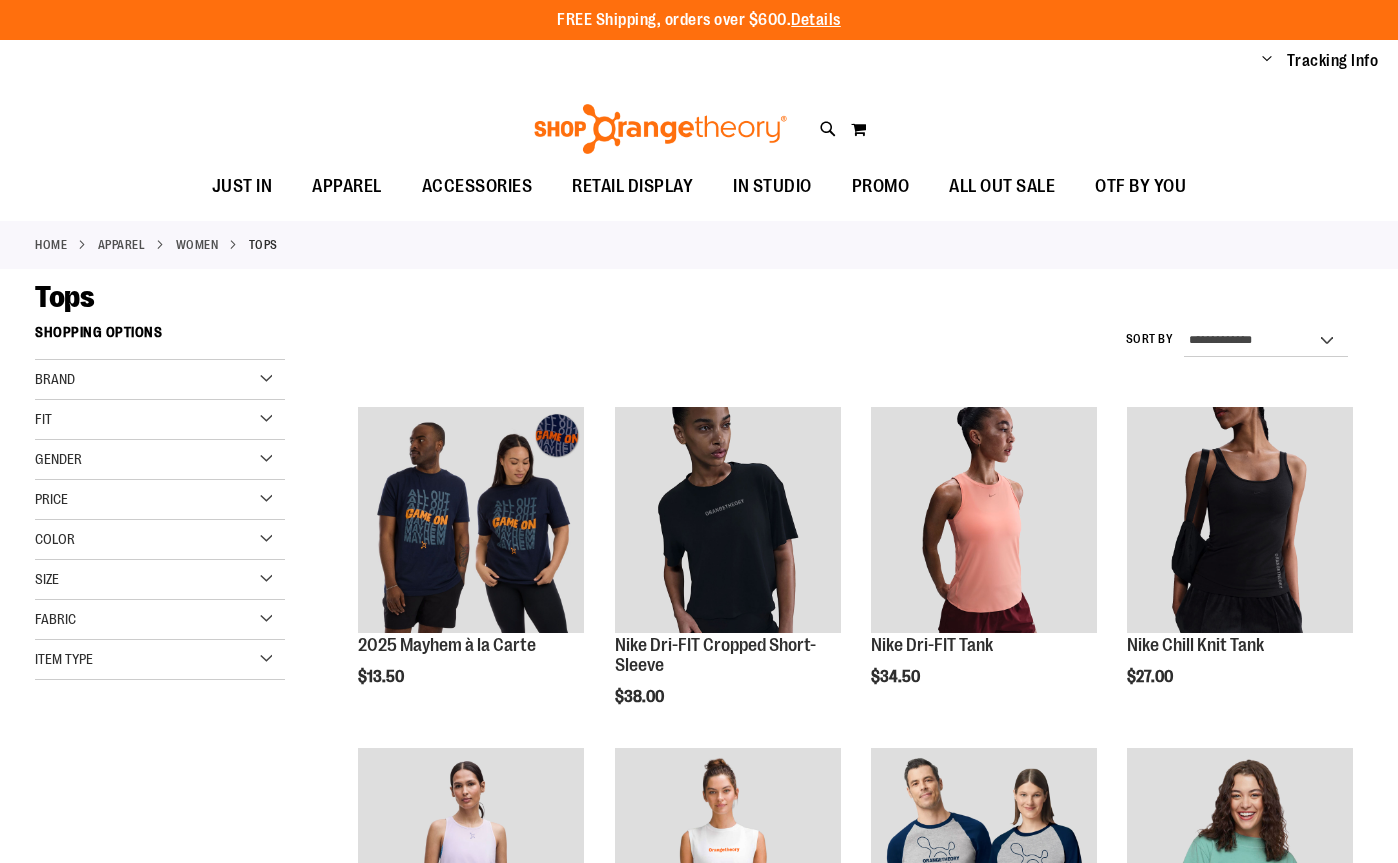 scroll, scrollTop: 0, scrollLeft: 0, axis: both 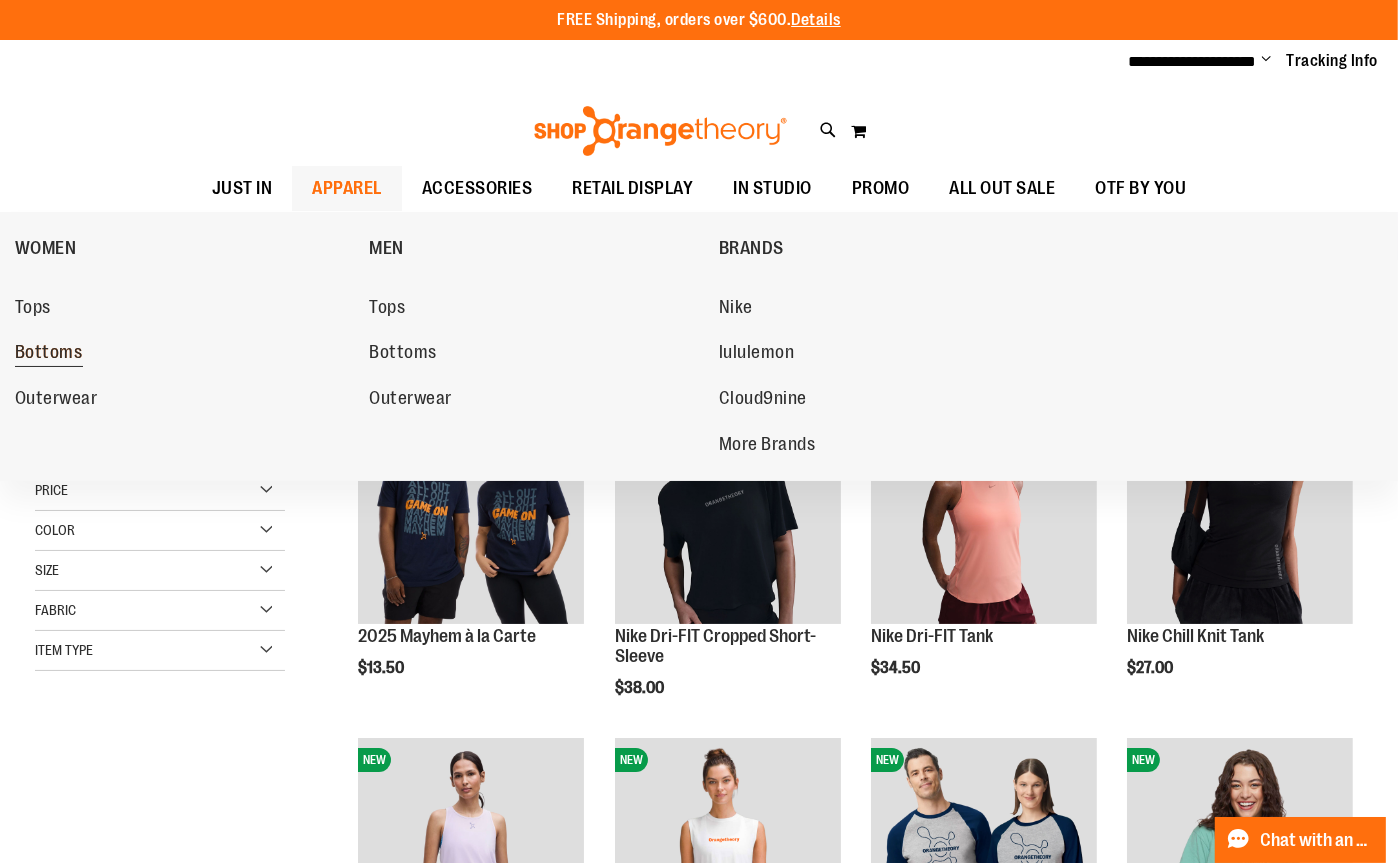 click on "Bottoms" at bounding box center (49, 354) 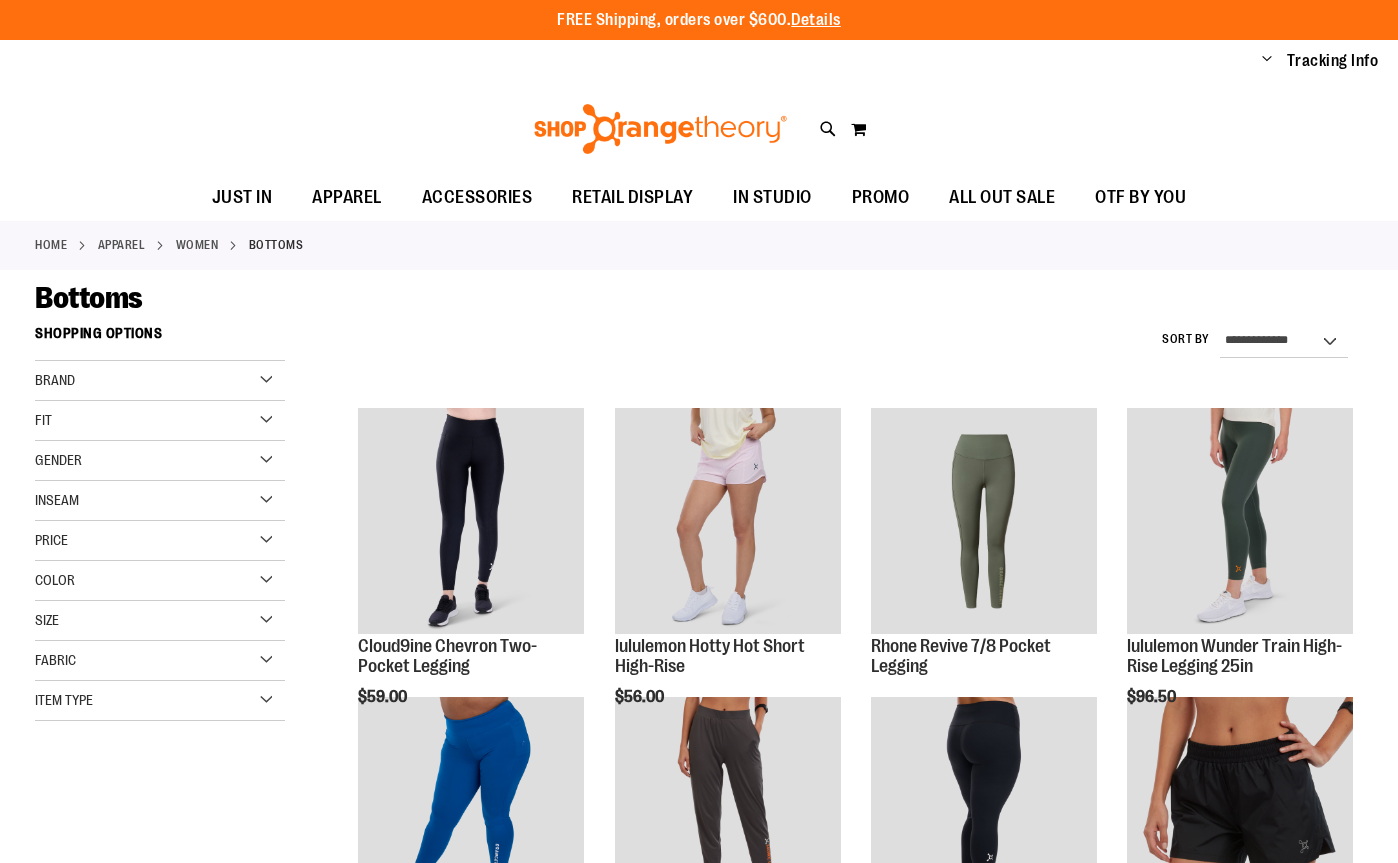 scroll, scrollTop: 0, scrollLeft: 0, axis: both 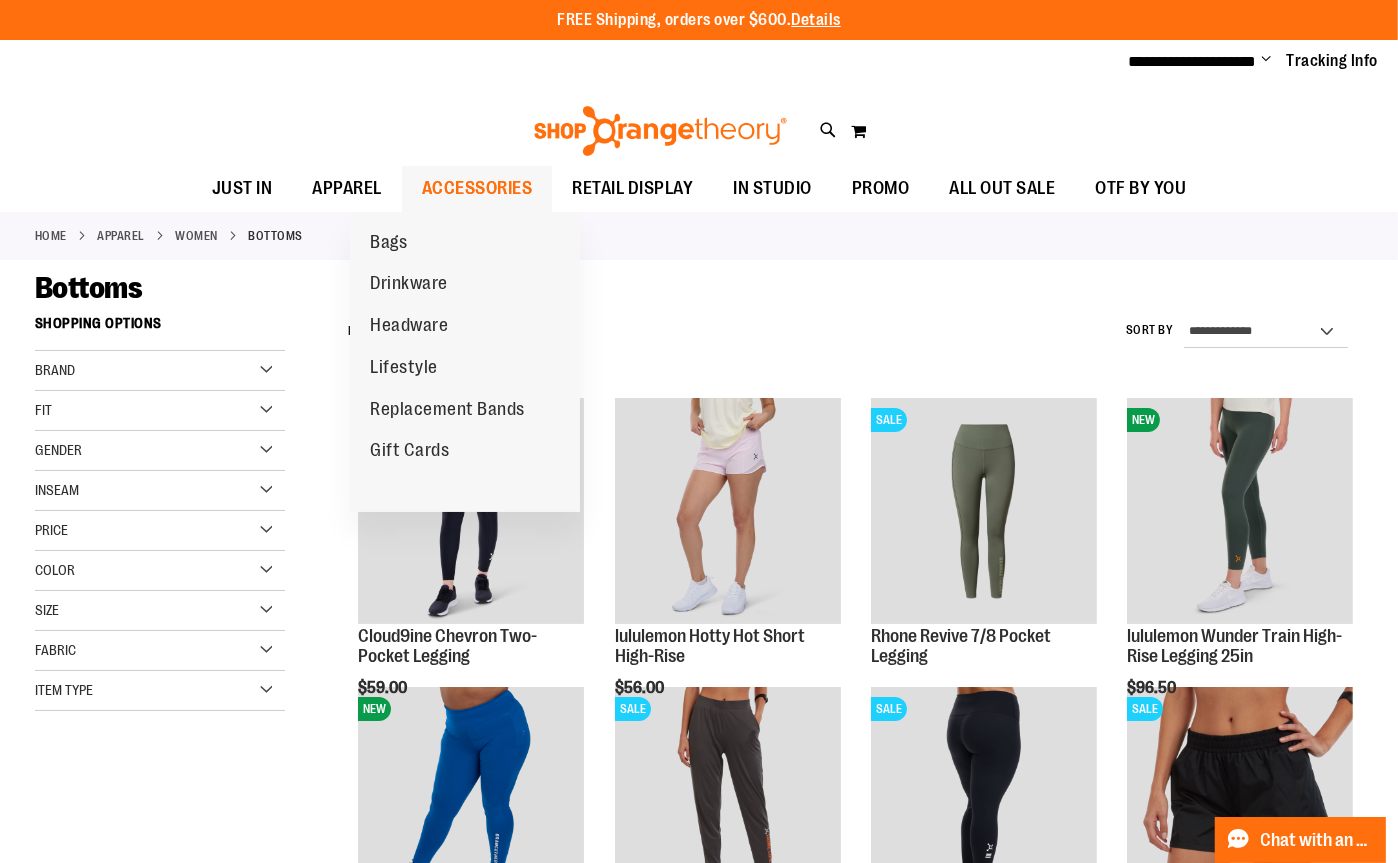 click on "ACCESSORIES" at bounding box center [477, 188] 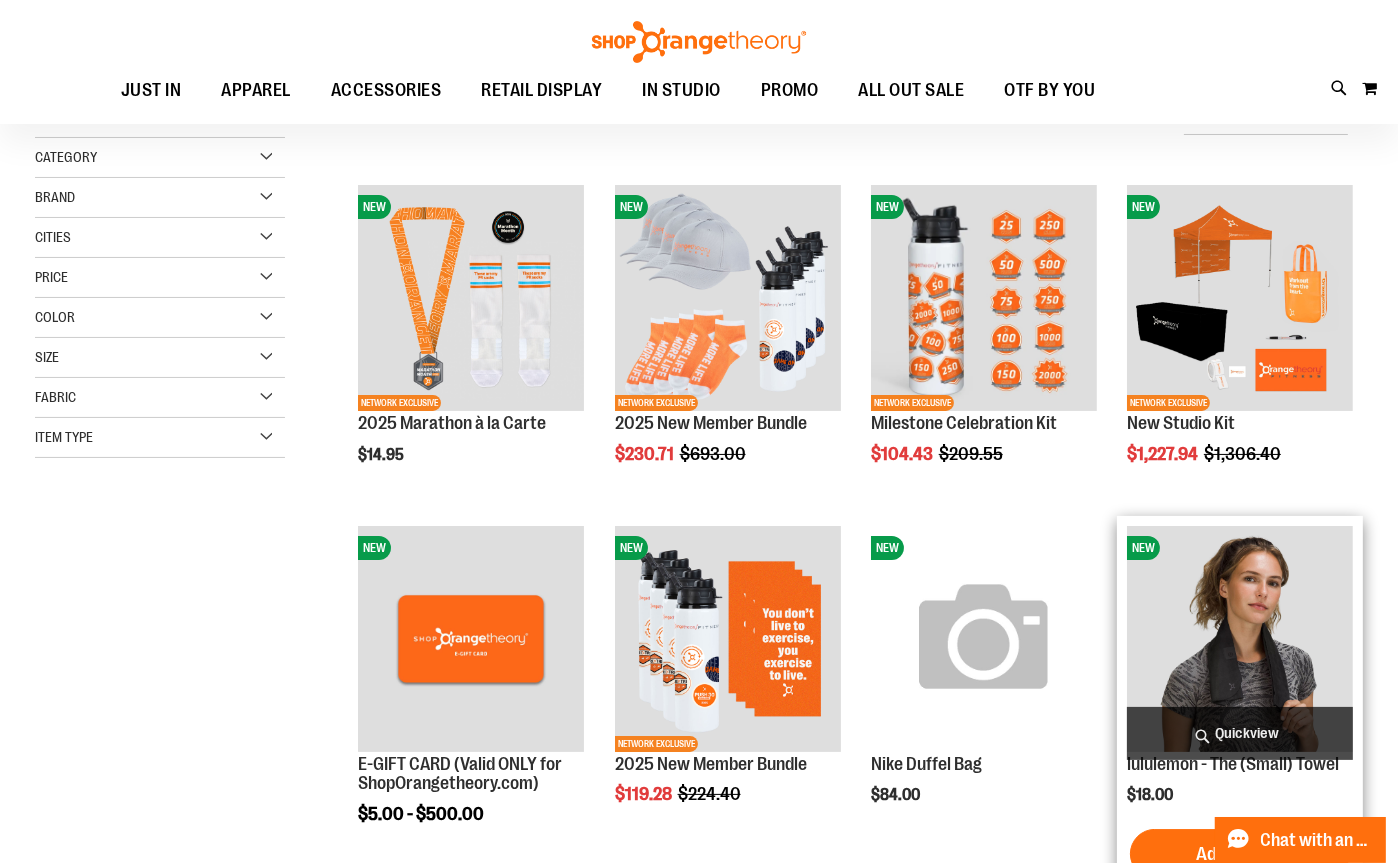 scroll, scrollTop: 299, scrollLeft: 0, axis: vertical 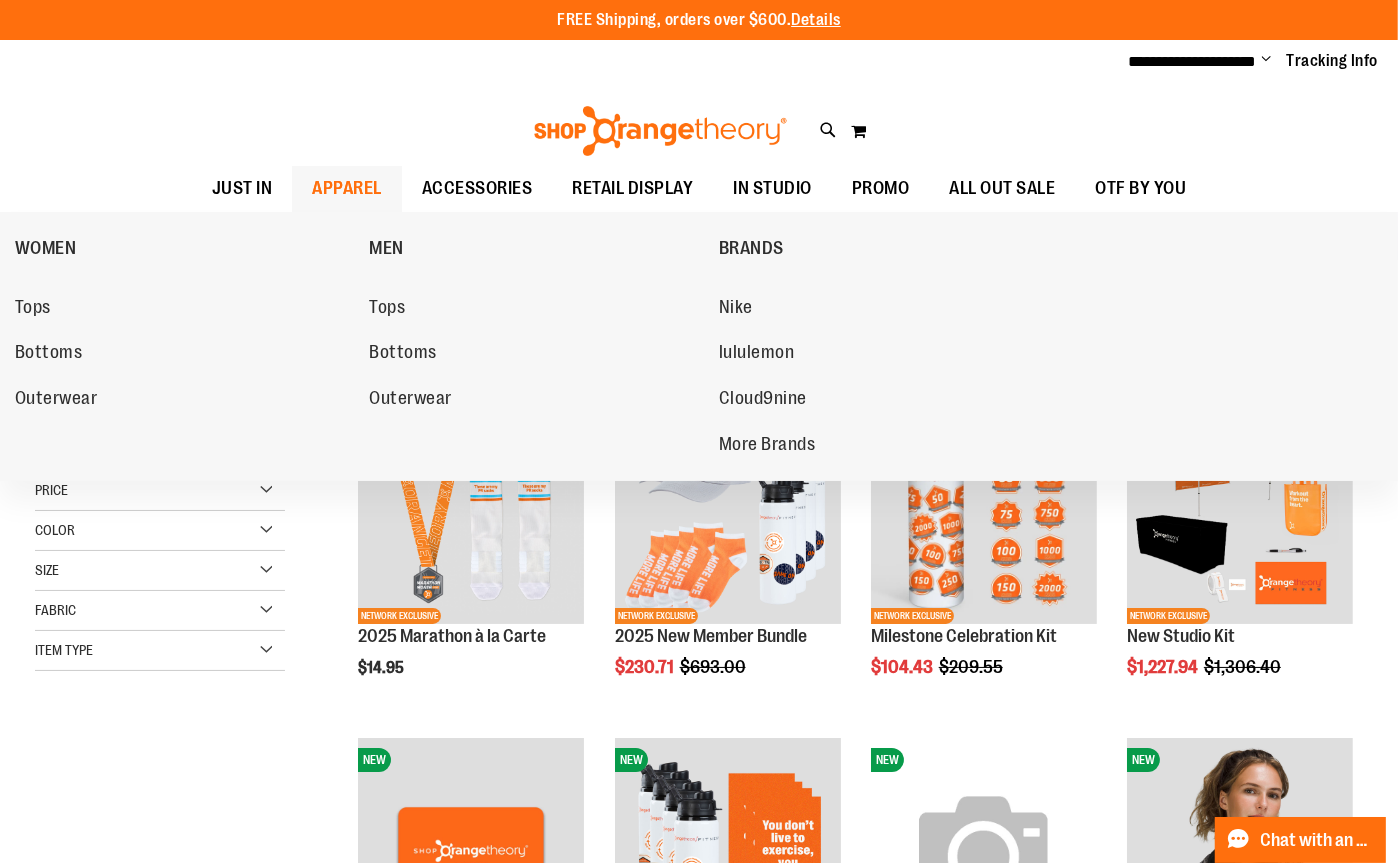 click on "APPAREL" at bounding box center (347, 188) 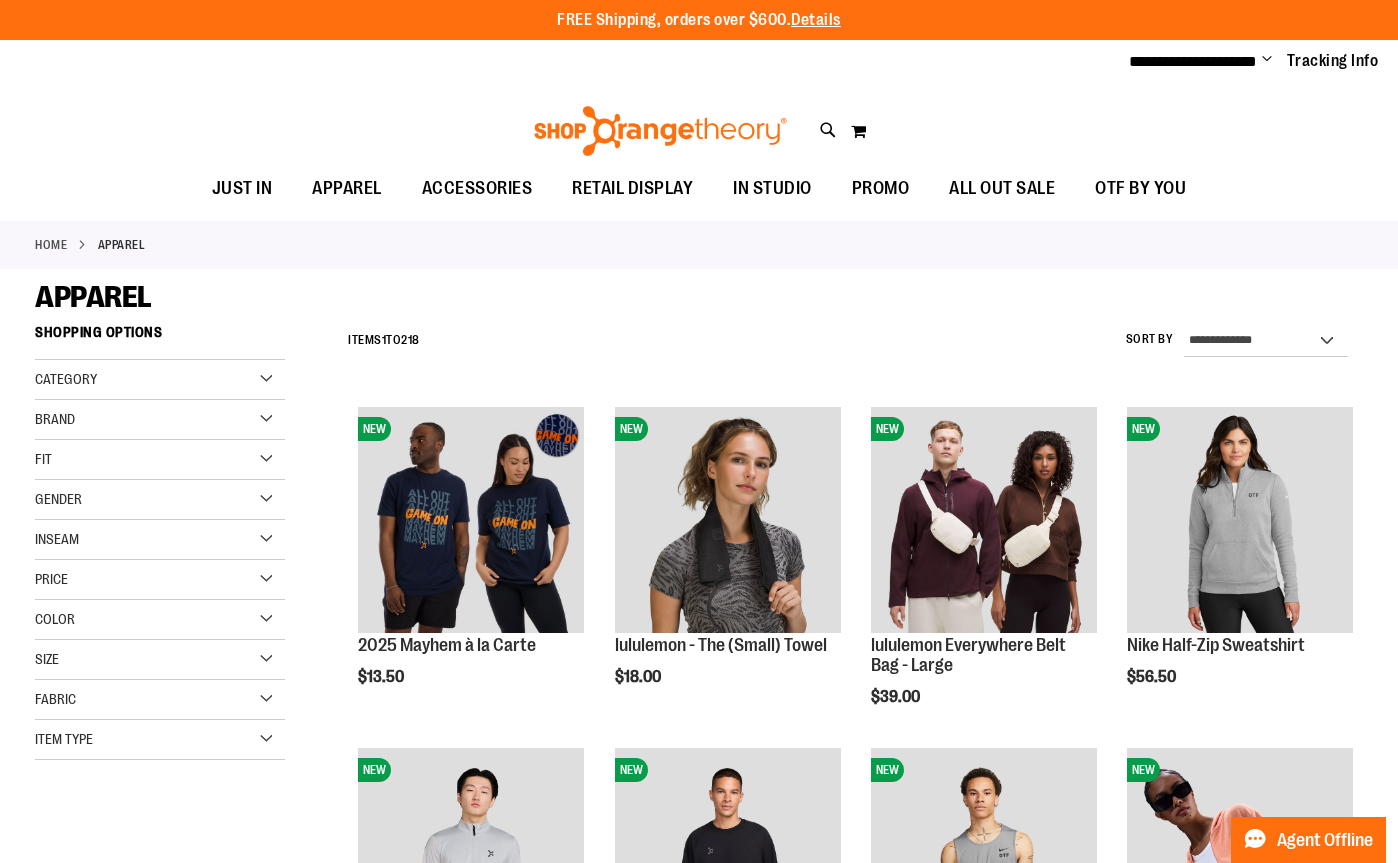 scroll, scrollTop: 0, scrollLeft: 0, axis: both 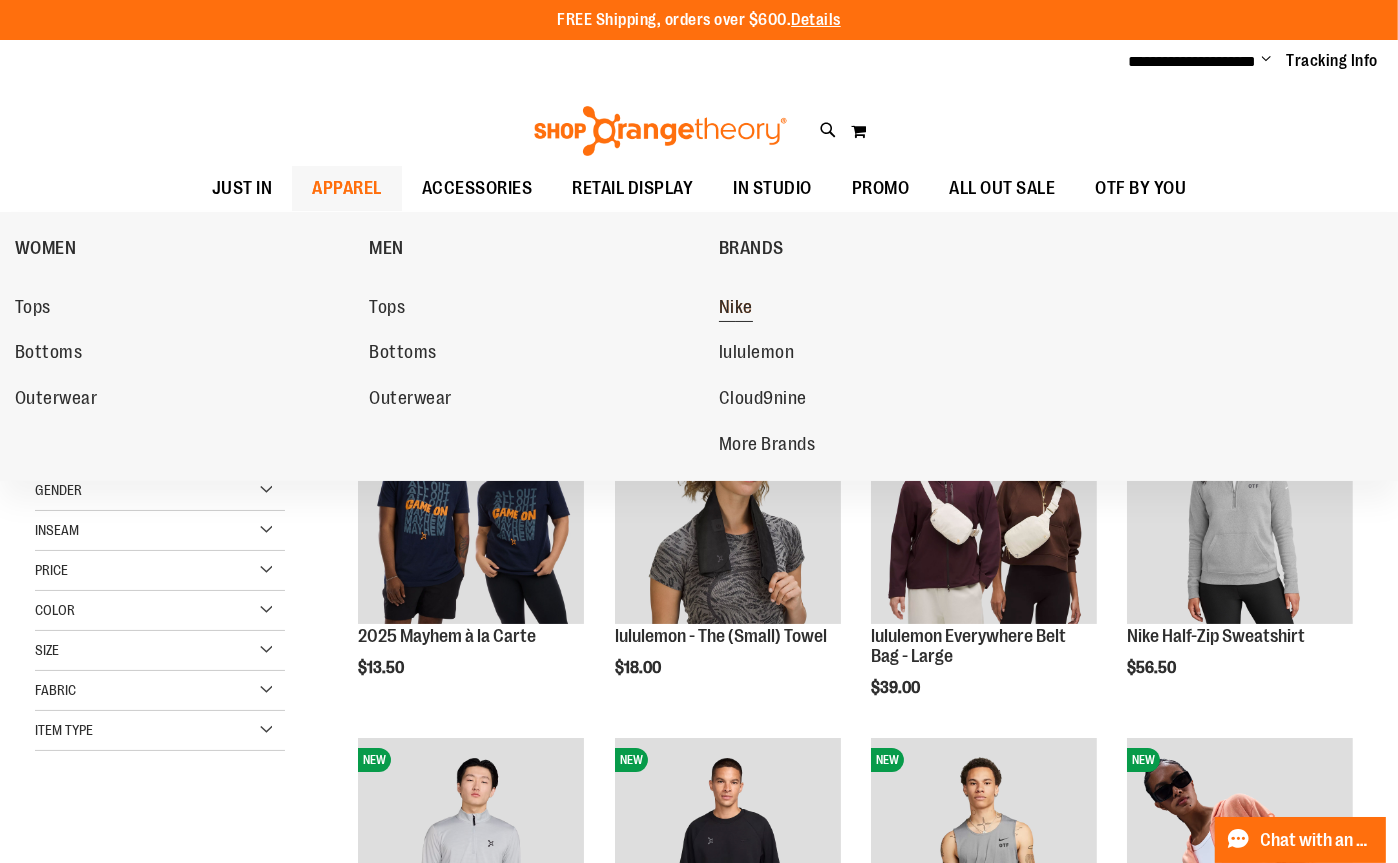 click on "Nike" at bounding box center (736, 309) 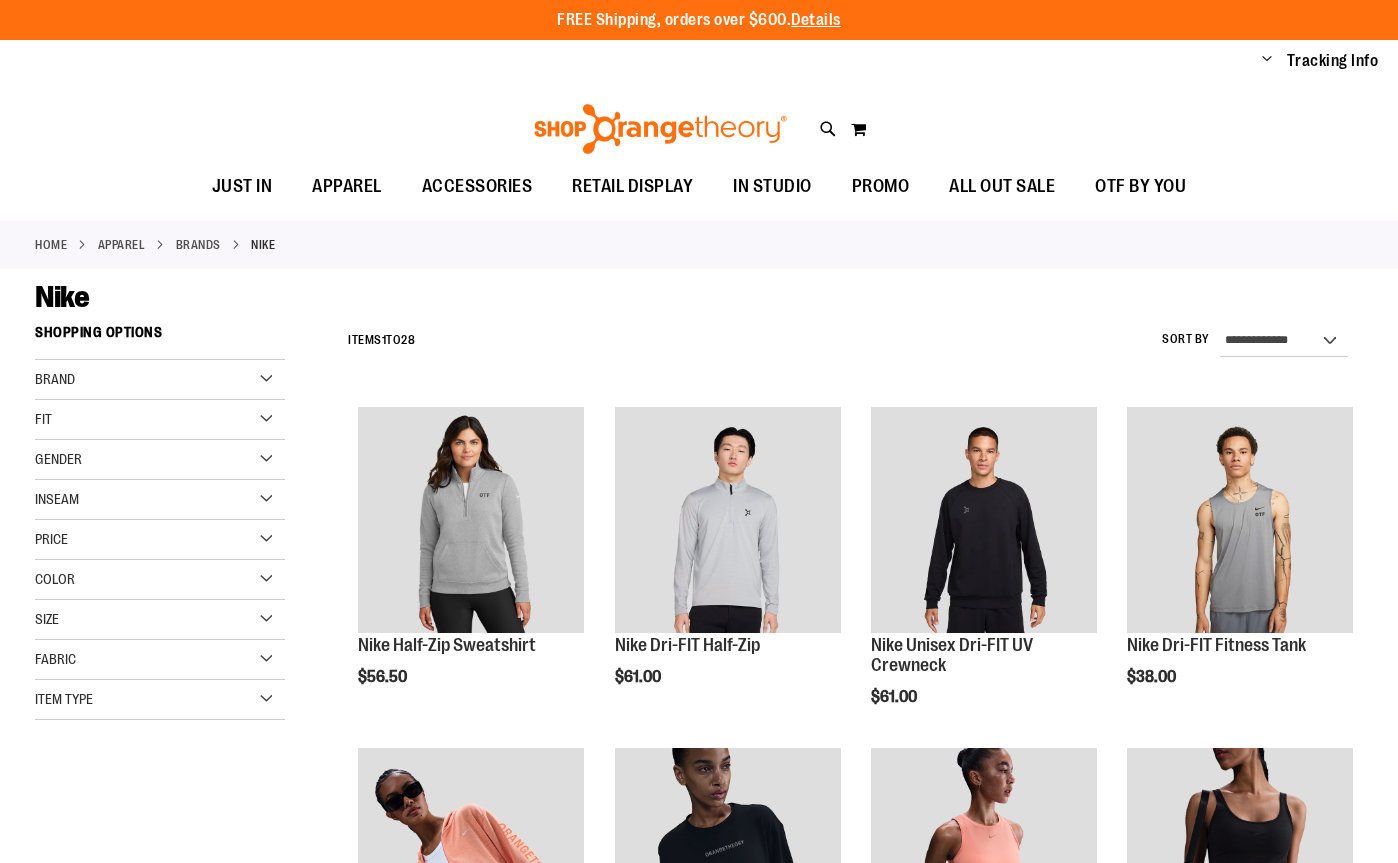 scroll, scrollTop: 0, scrollLeft: 0, axis: both 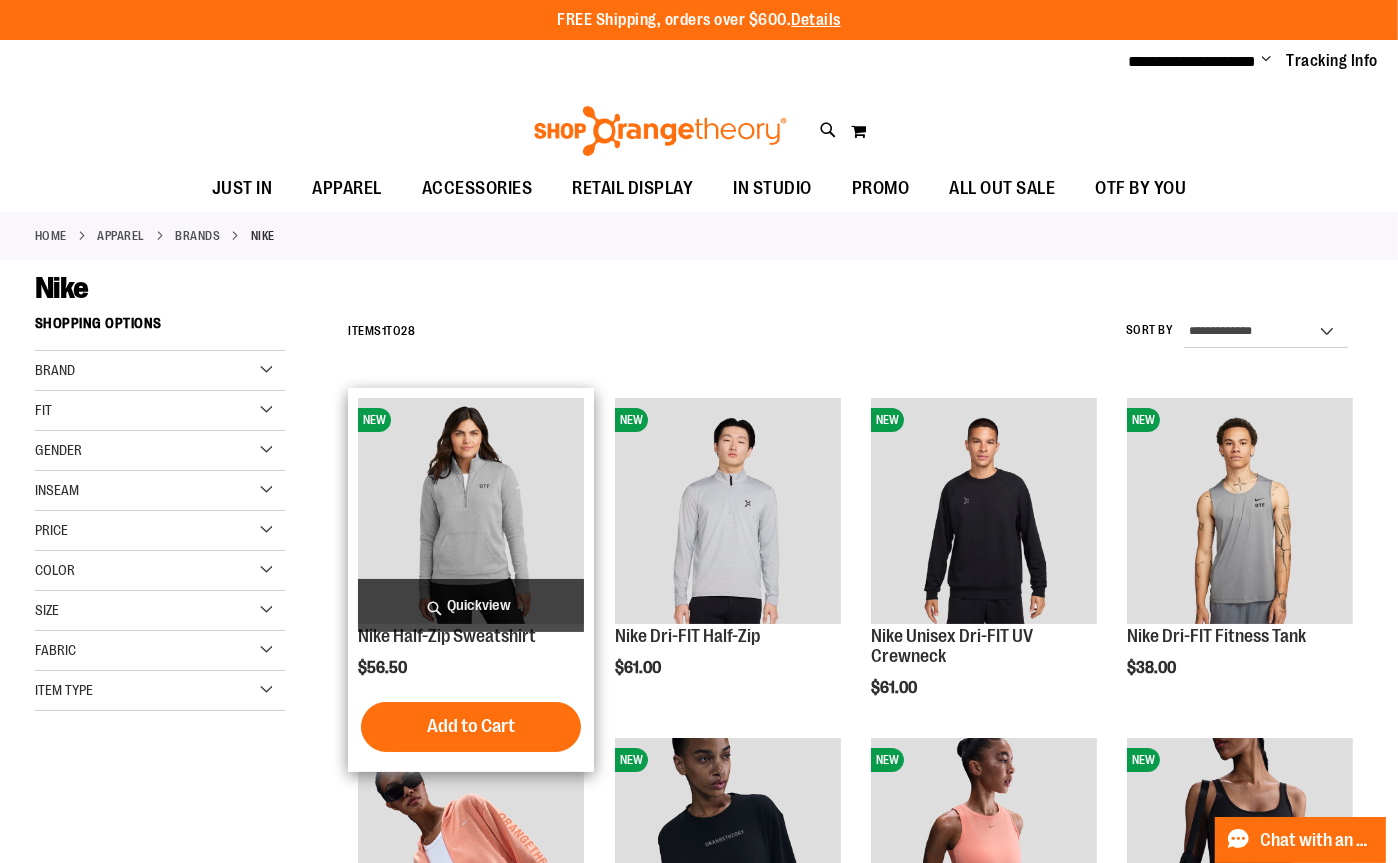 click at bounding box center [471, 511] 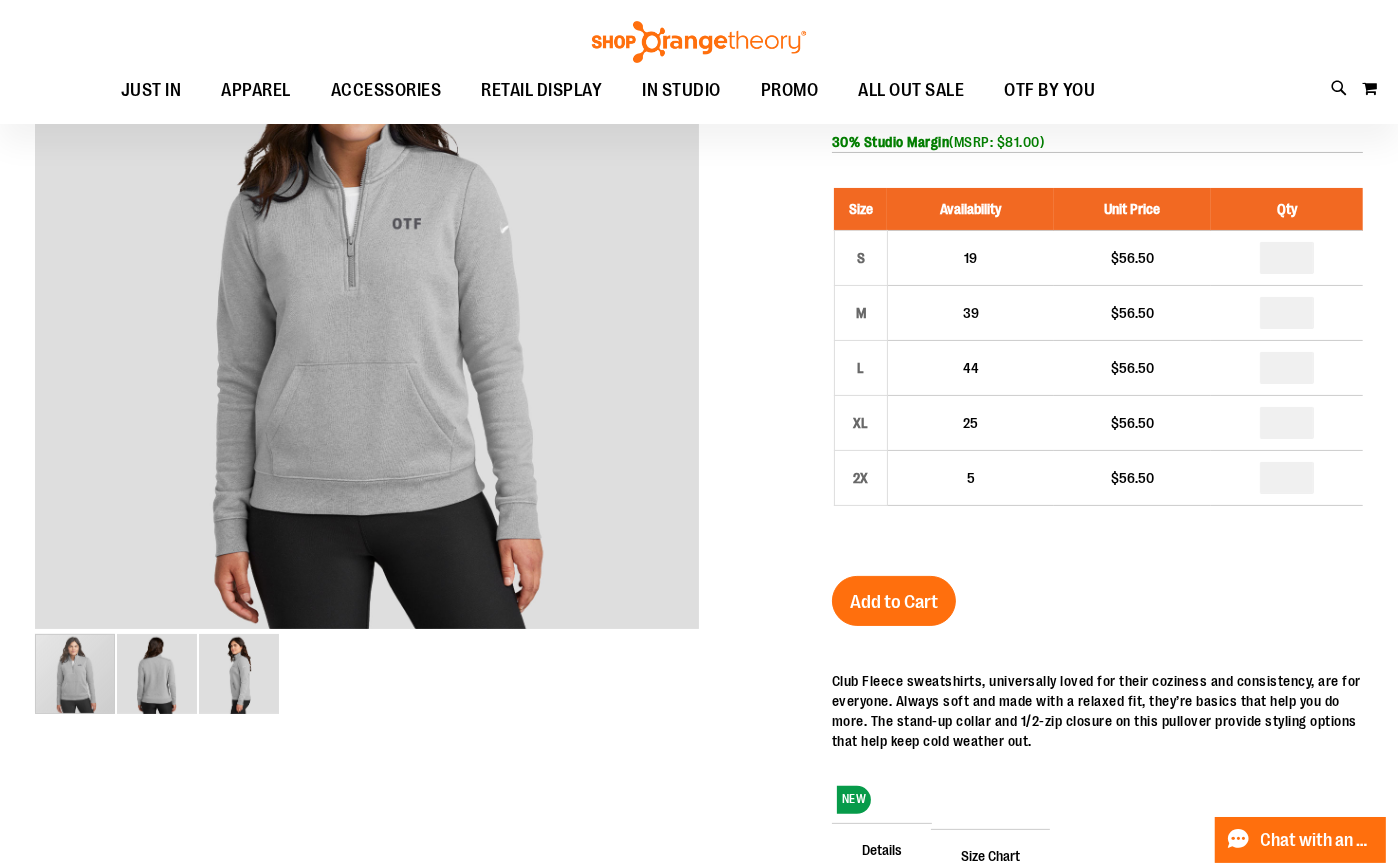 scroll, scrollTop: 199, scrollLeft: 0, axis: vertical 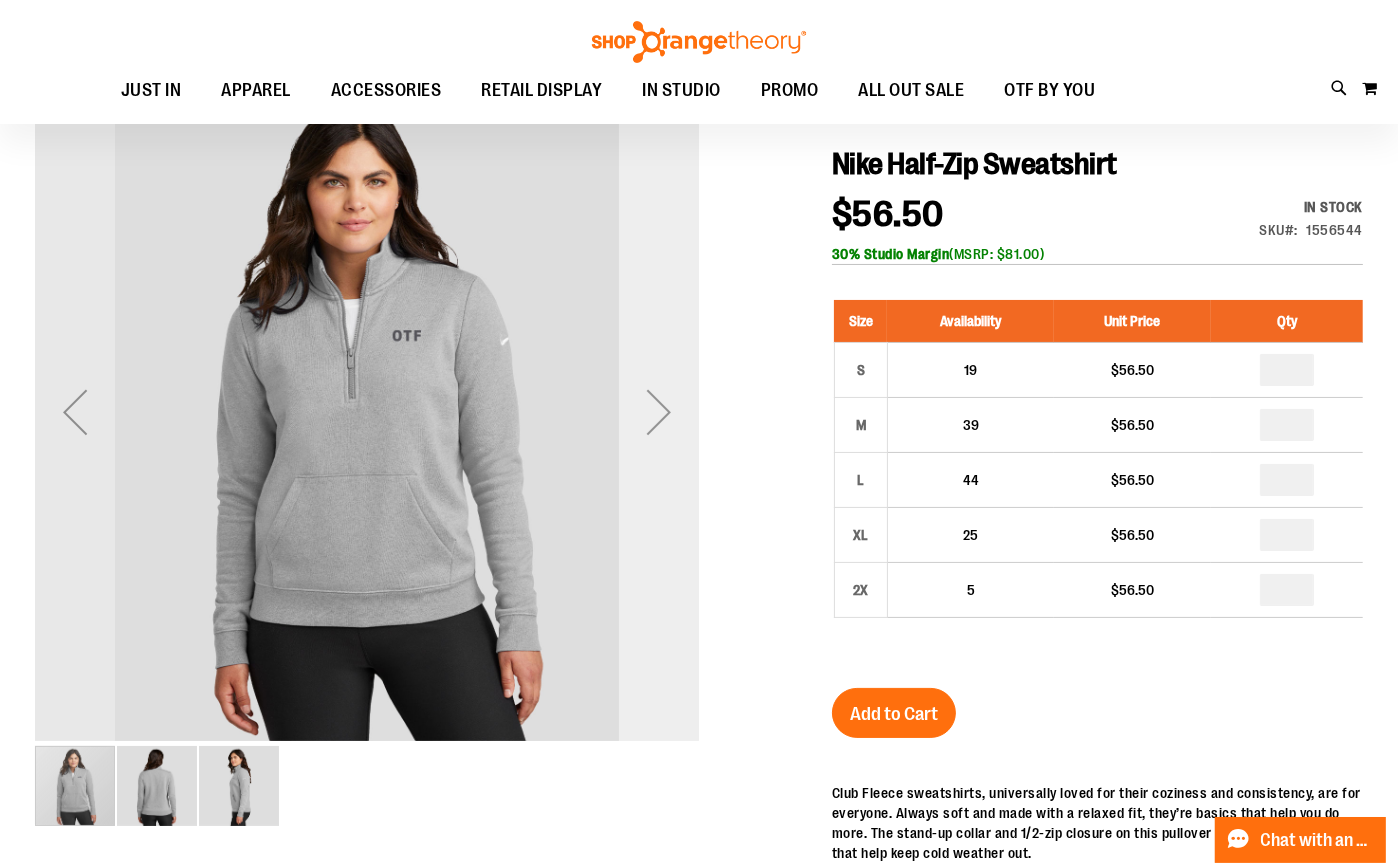 click at bounding box center (659, 412) 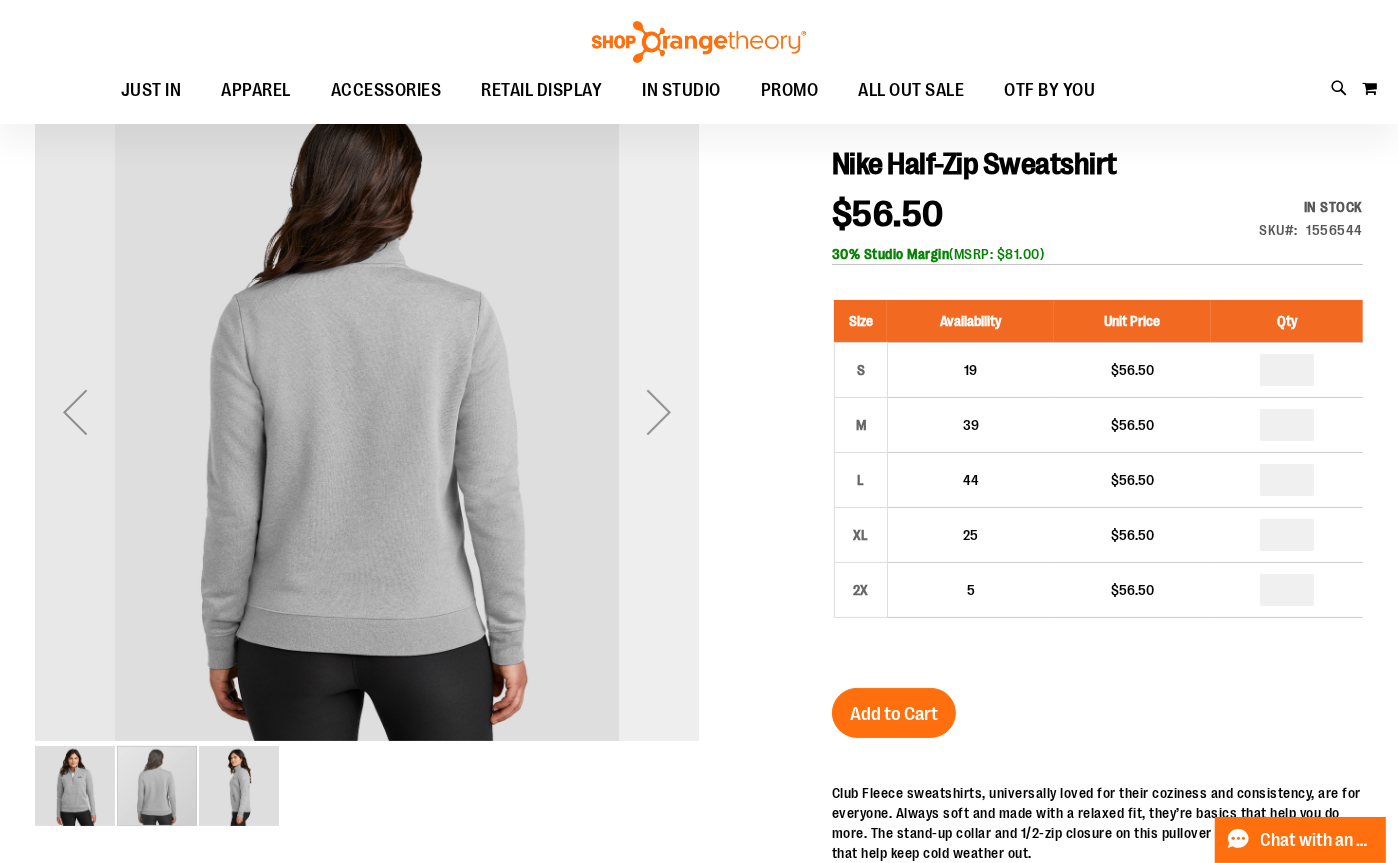 click at bounding box center (659, 412) 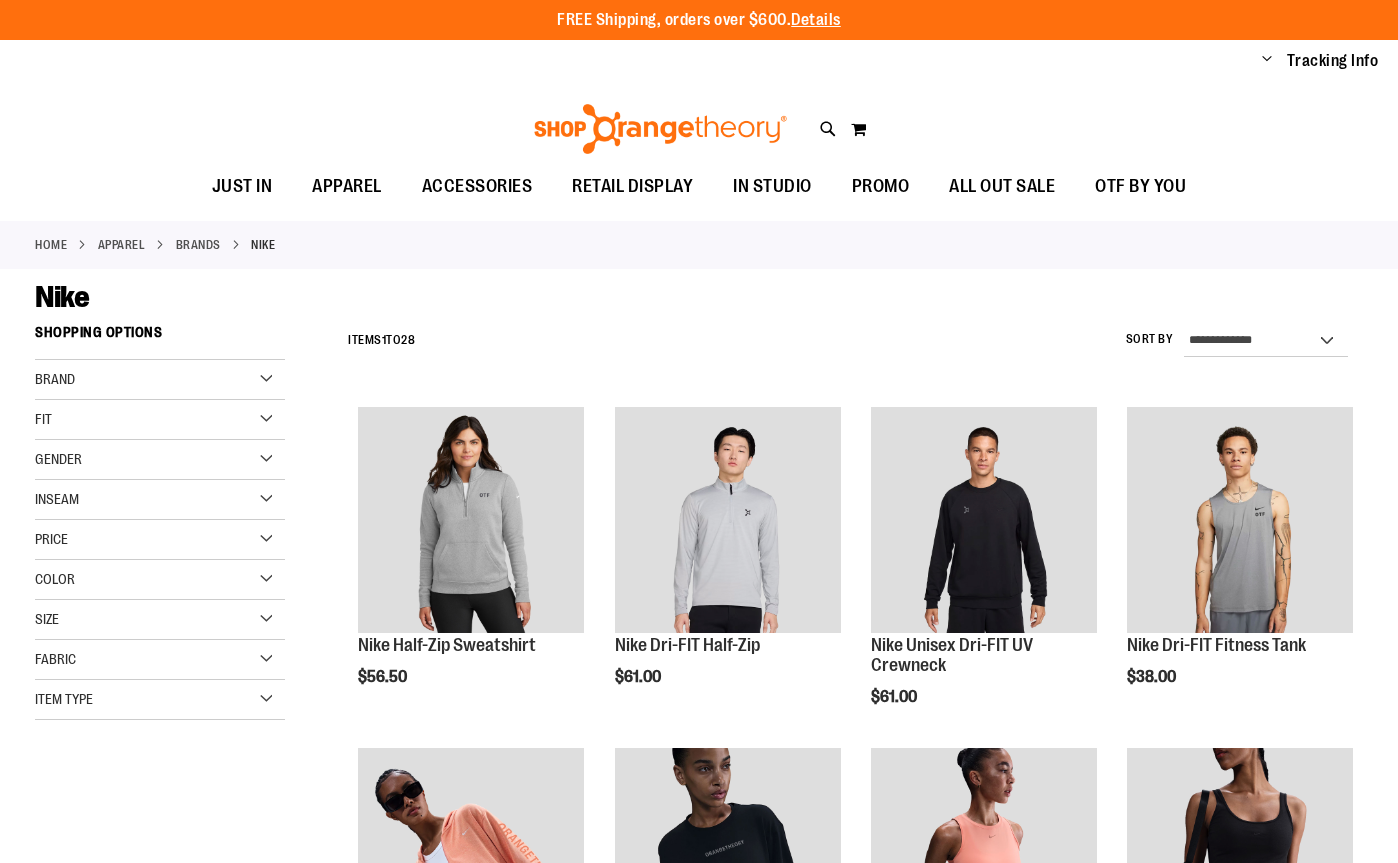 scroll, scrollTop: 0, scrollLeft: 0, axis: both 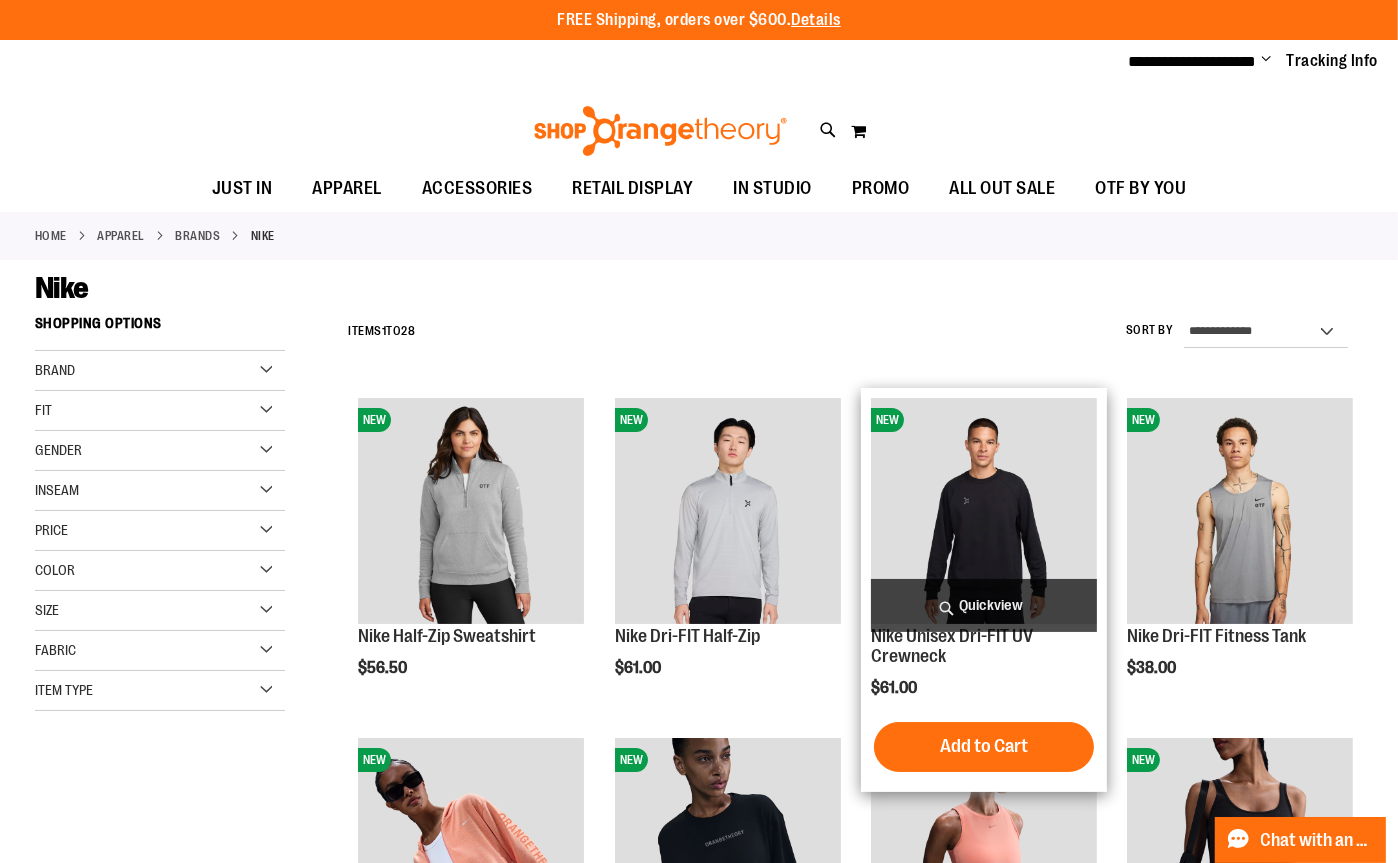 click at bounding box center [984, 511] 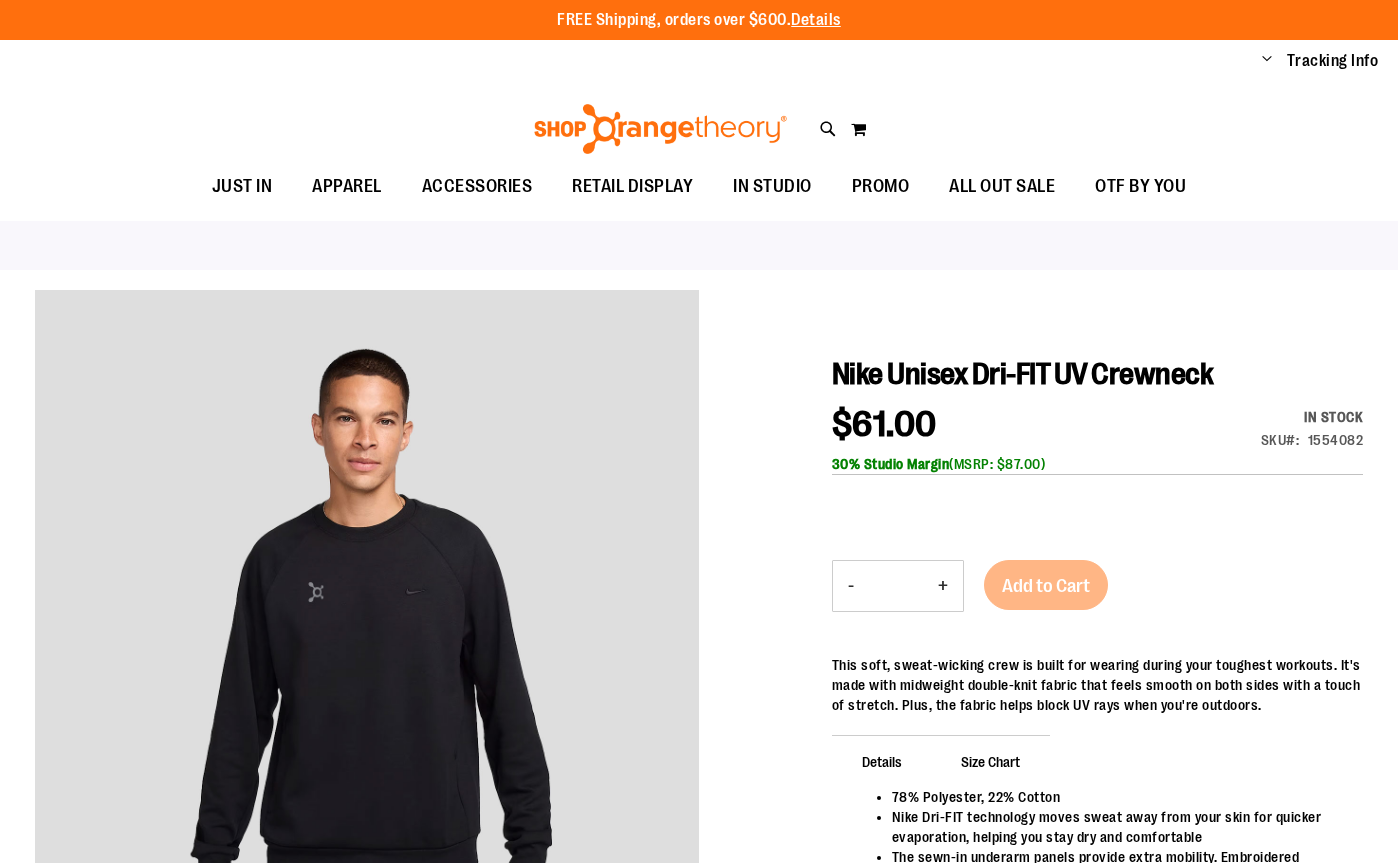 scroll, scrollTop: 0, scrollLeft: 0, axis: both 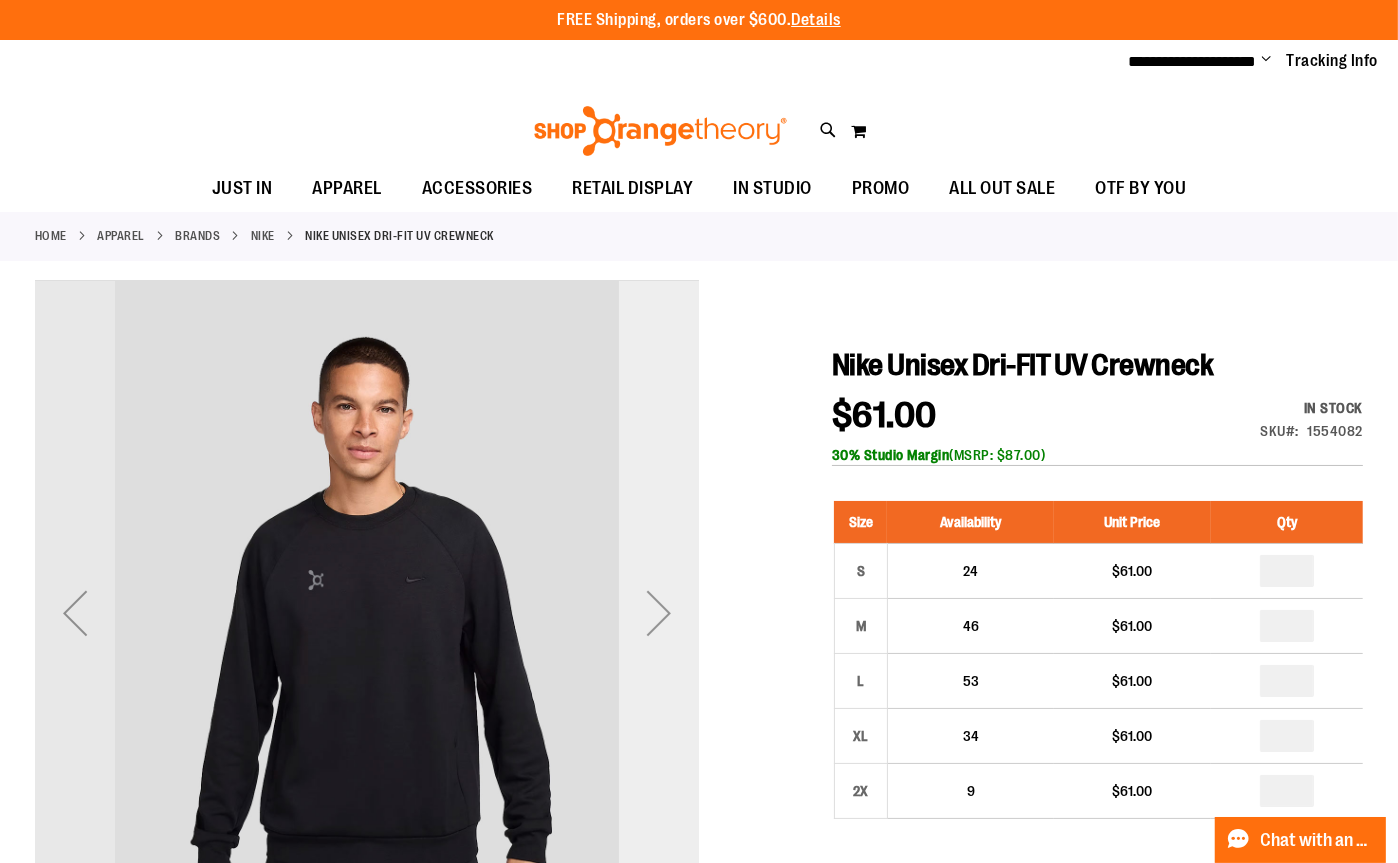 click at bounding box center [659, 613] 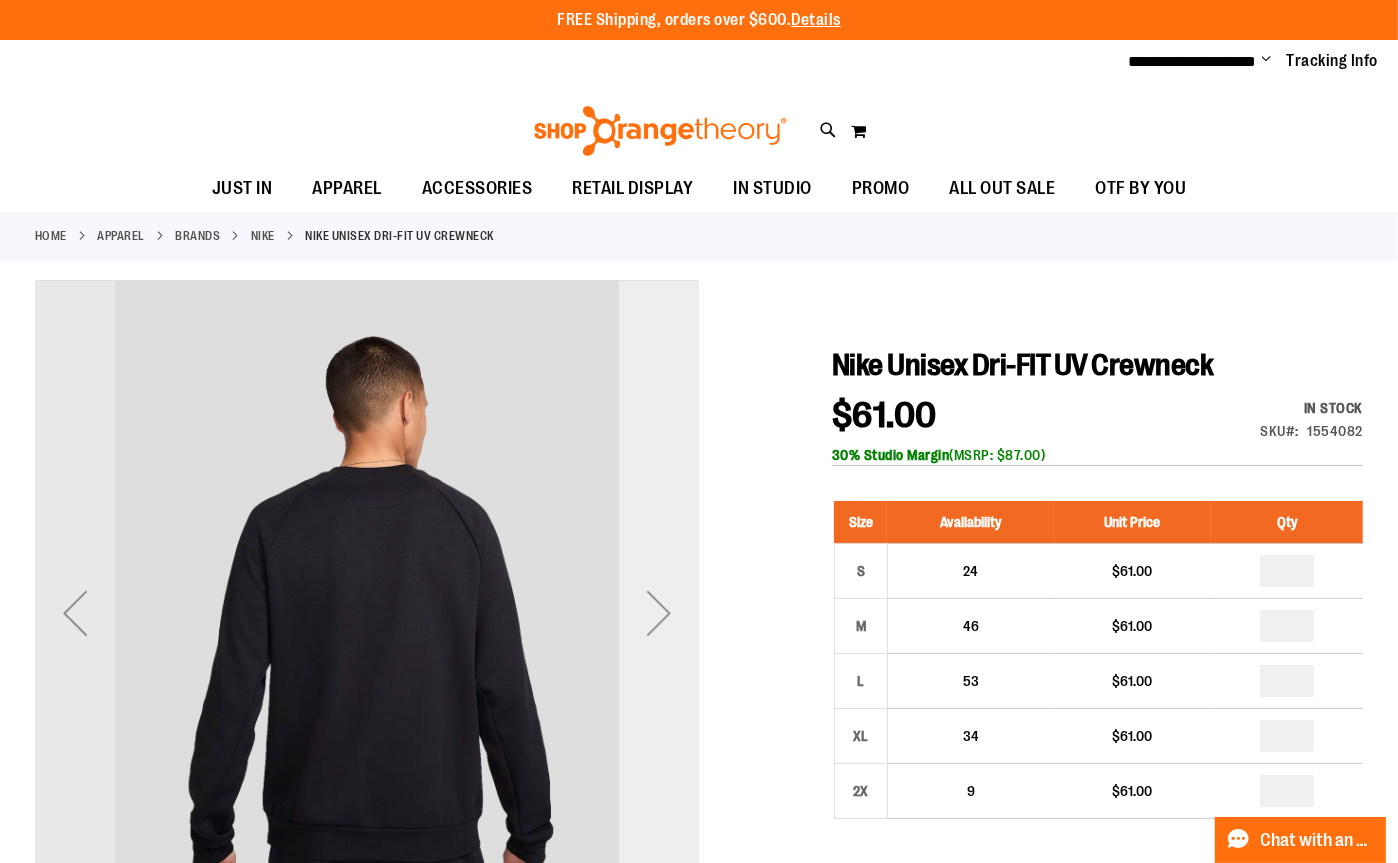 click at bounding box center (659, 613) 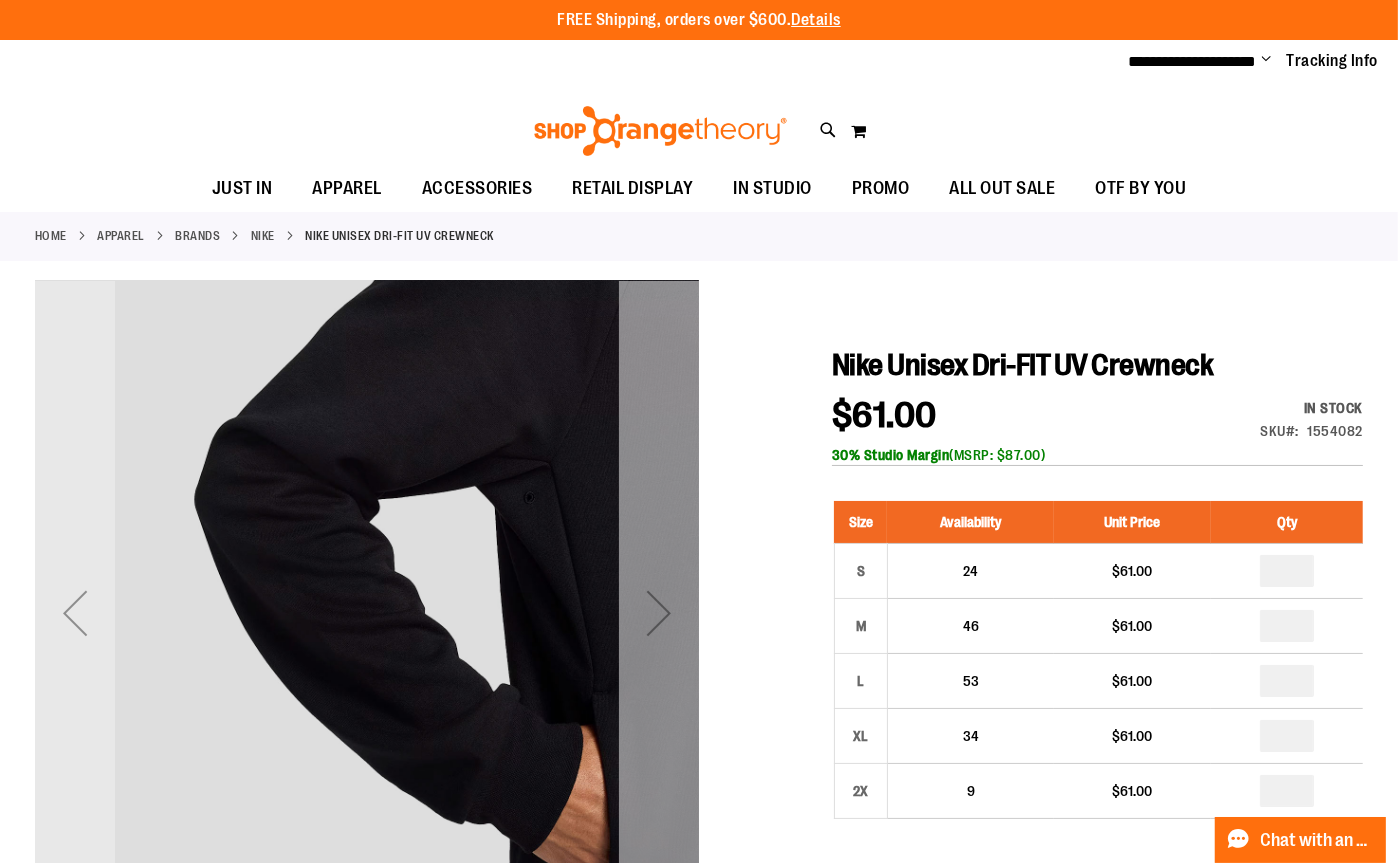 click at bounding box center (659, 613) 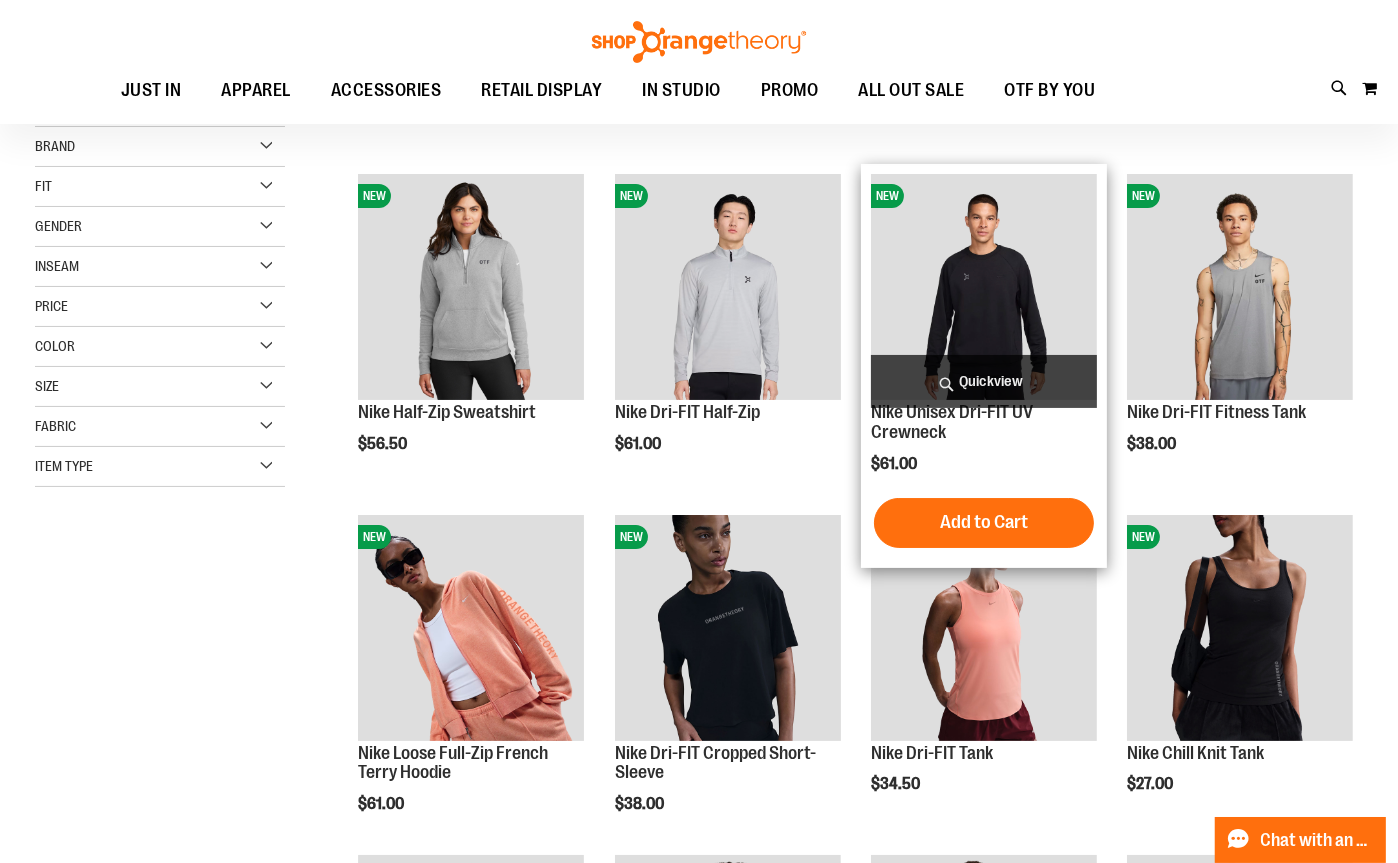 scroll, scrollTop: 399, scrollLeft: 0, axis: vertical 